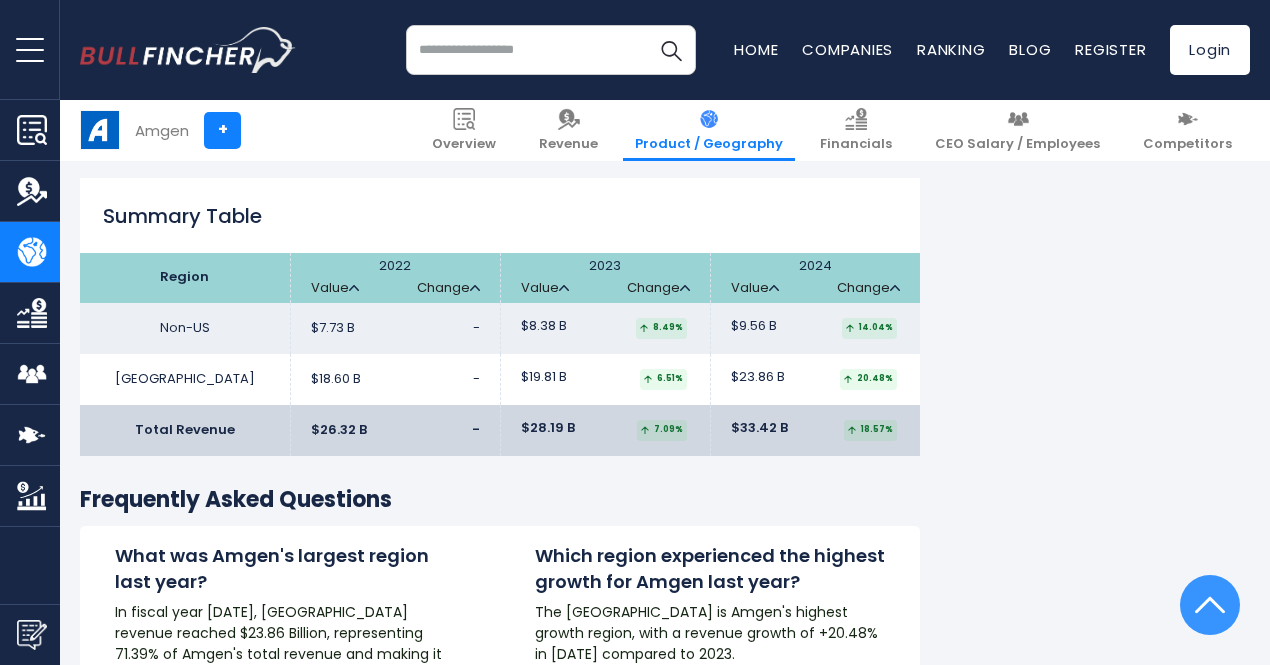 scroll, scrollTop: 0, scrollLeft: 0, axis: both 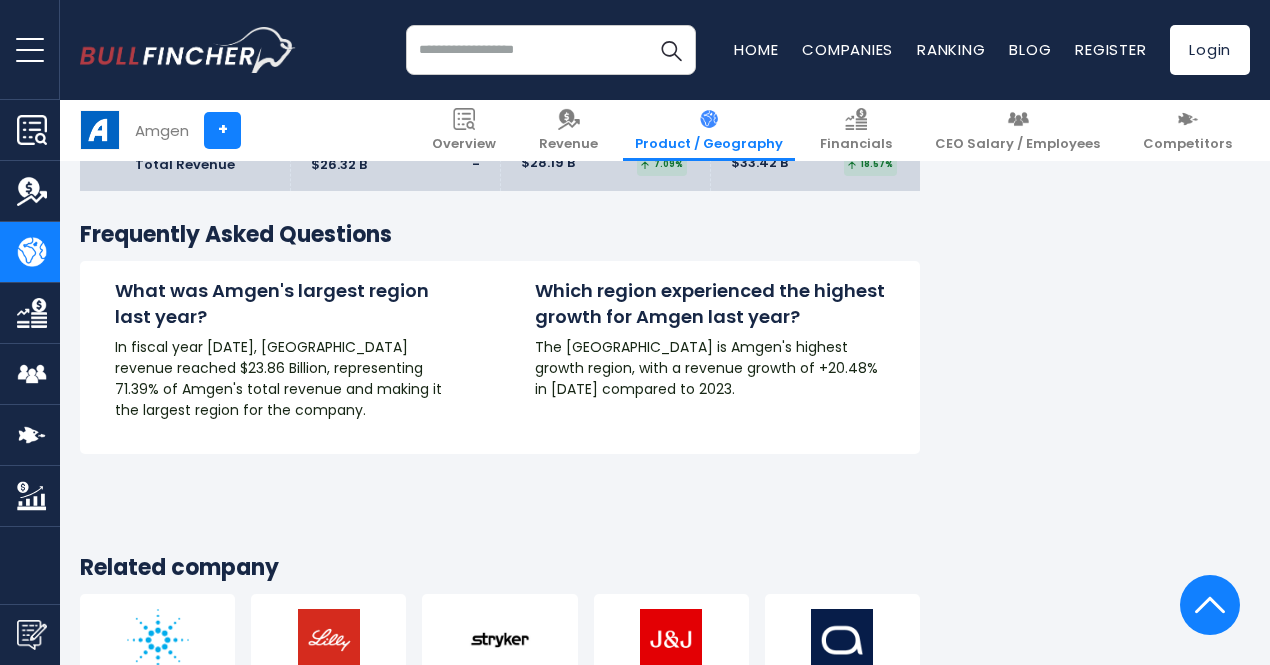 click on "In fiscal year 2024, UNITED STATES revenue reached $23.86 Billion, representing 71.39% of Amgen's total revenue and making it the largest region for the company." at bounding box center (290, 379) 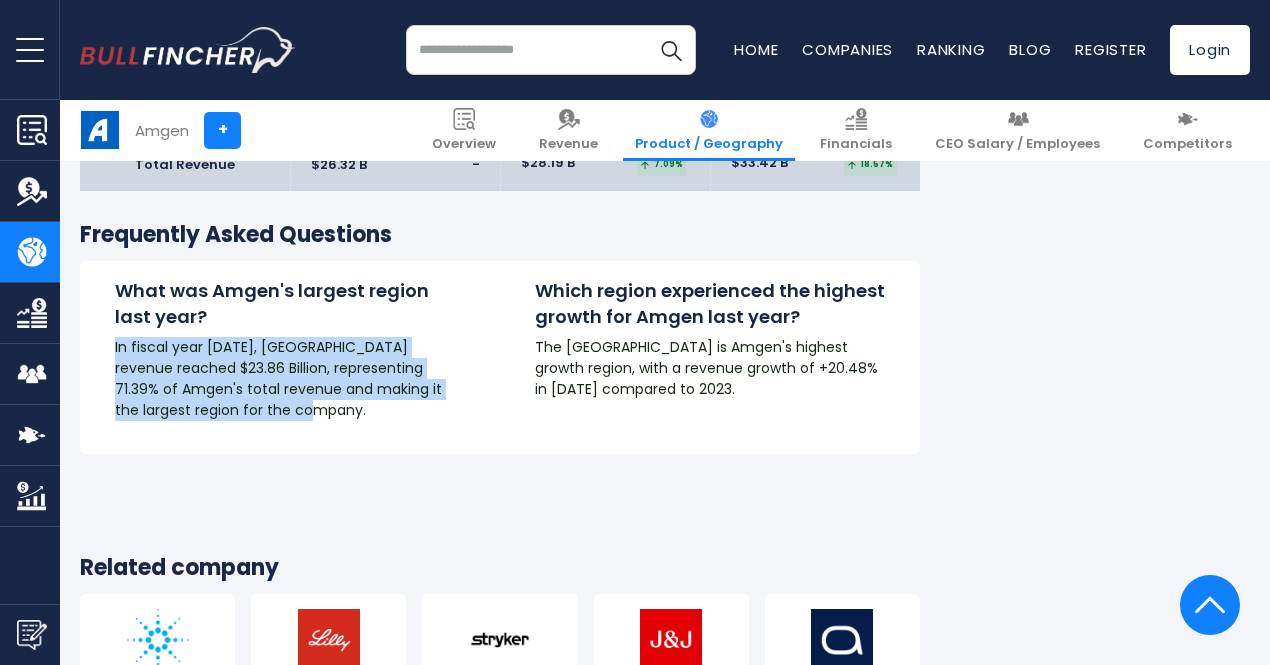 drag, startPoint x: 274, startPoint y: 417, endPoint x: 88, endPoint y: 338, distance: 202.08167 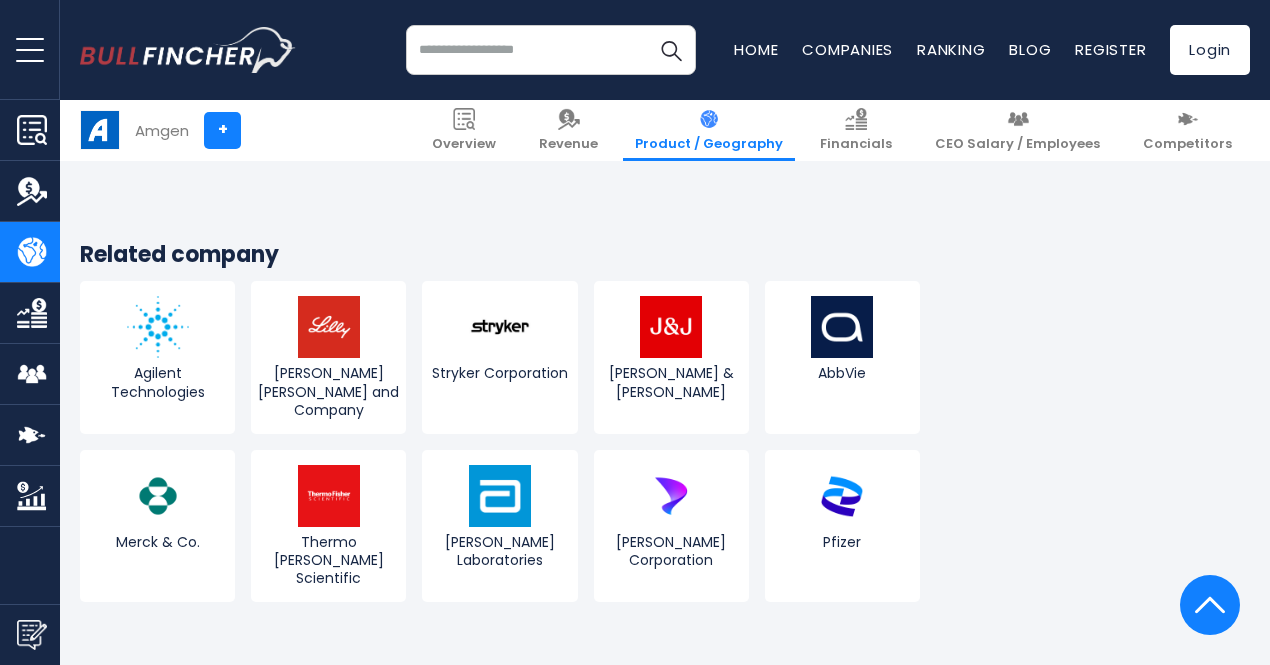 scroll, scrollTop: 3707, scrollLeft: 0, axis: vertical 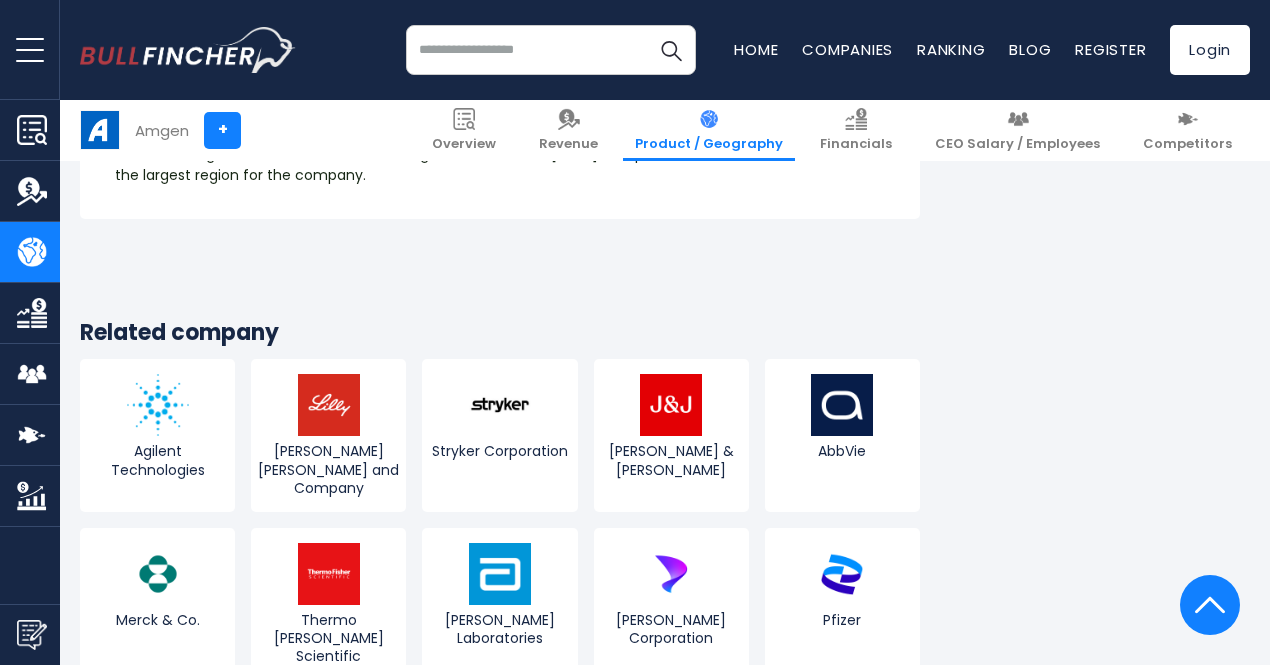 click on "Amgen's Revenue by Region
In fiscal year 2024,
Amgen's
revenue by geographical region are as follows:
Non-US:
$9.56 B
UNITED STATES:
$23.86 B
Learn more about Amgen’s" at bounding box center [665, -1158] 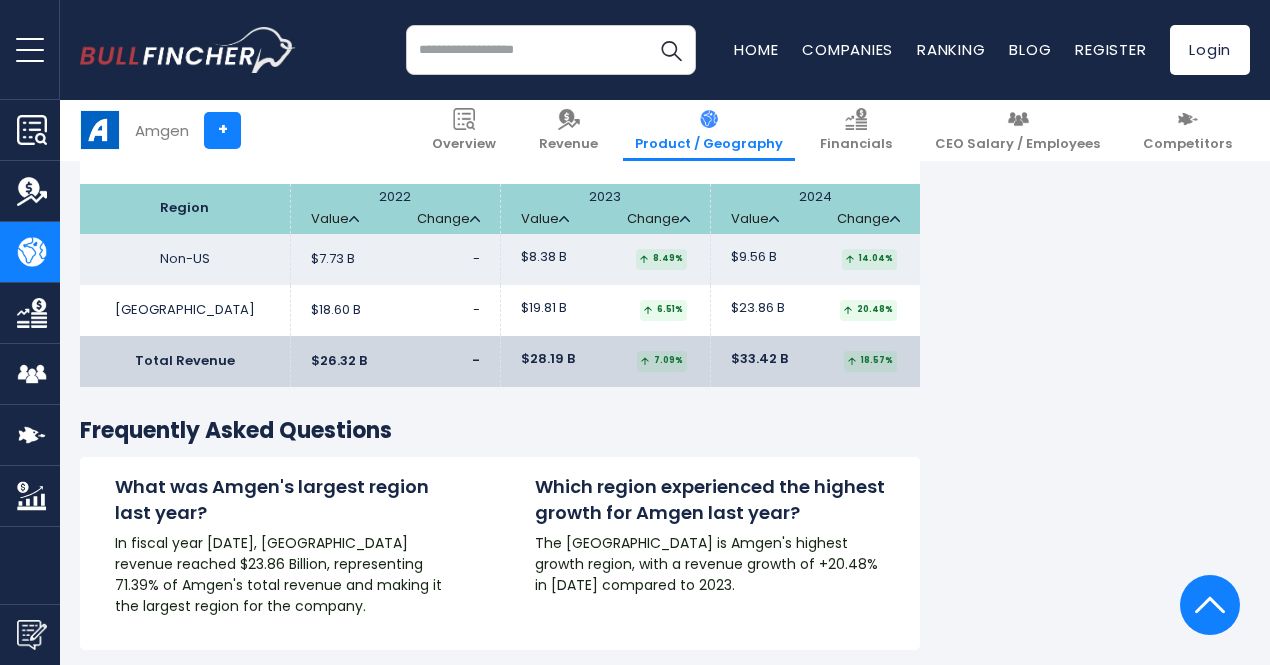 scroll, scrollTop: 3142, scrollLeft: 0, axis: vertical 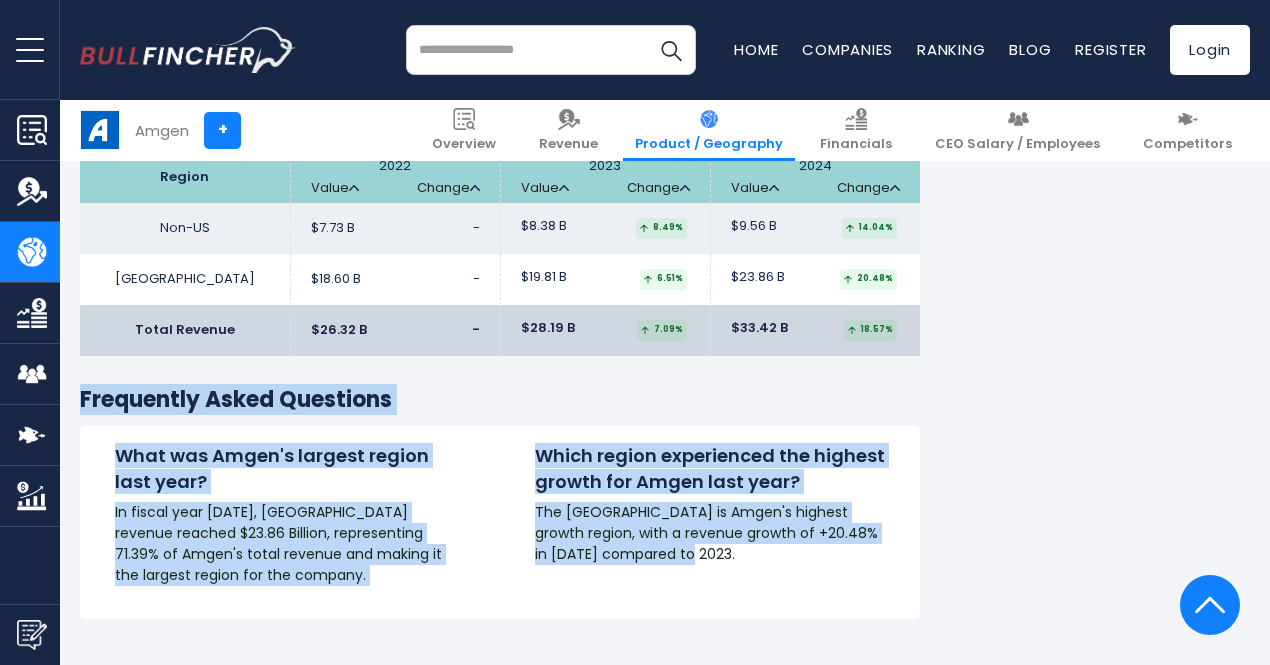drag, startPoint x: 681, startPoint y: 562, endPoint x: 64, endPoint y: 400, distance: 637.913 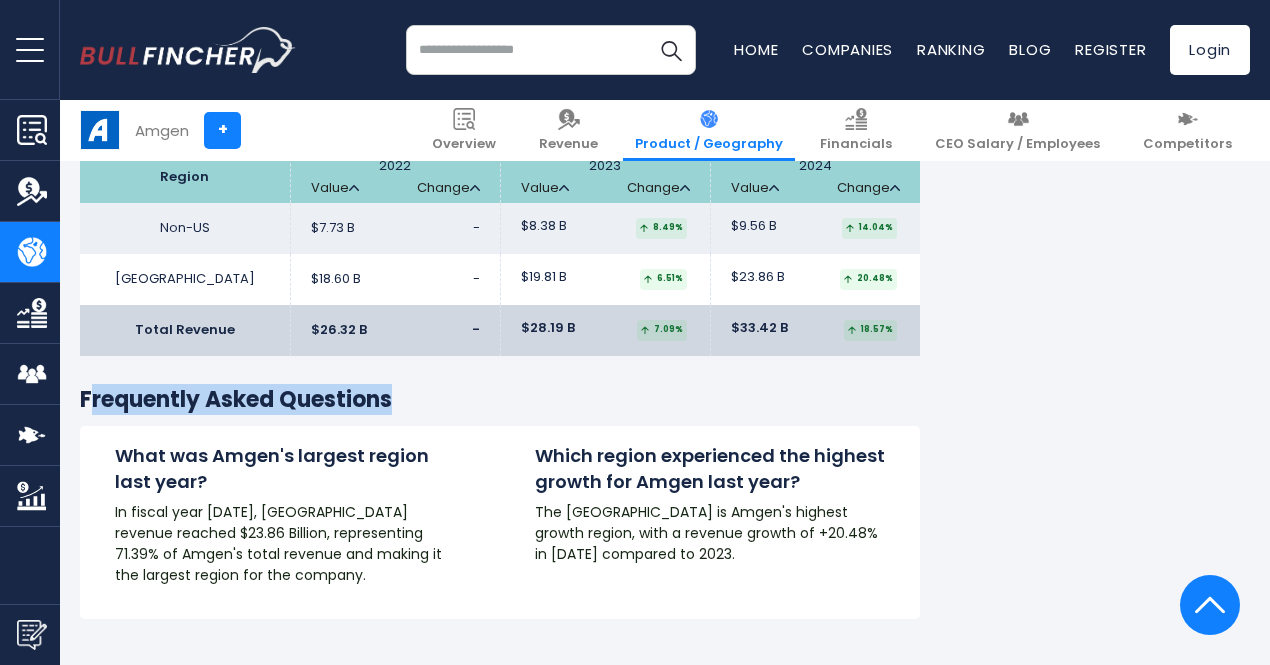 drag, startPoint x: 72, startPoint y: 392, endPoint x: 956, endPoint y: 408, distance: 884.1448 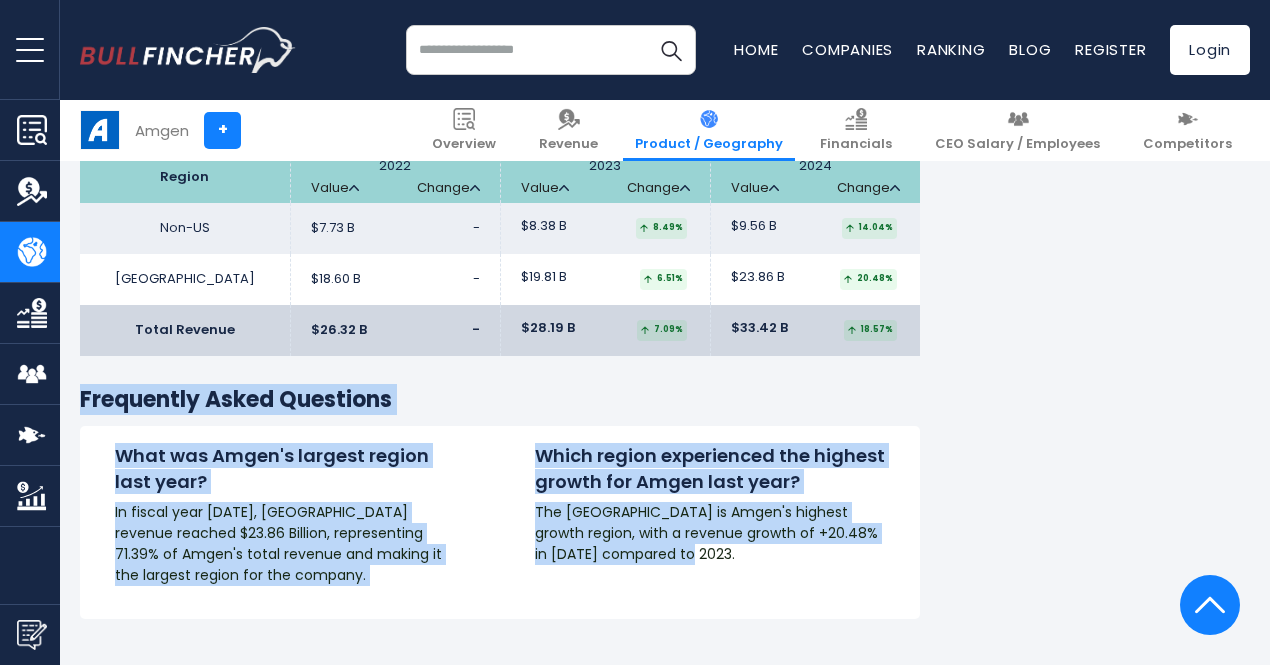 drag, startPoint x: 751, startPoint y: 544, endPoint x: 69, endPoint y: 395, distance: 698.0867 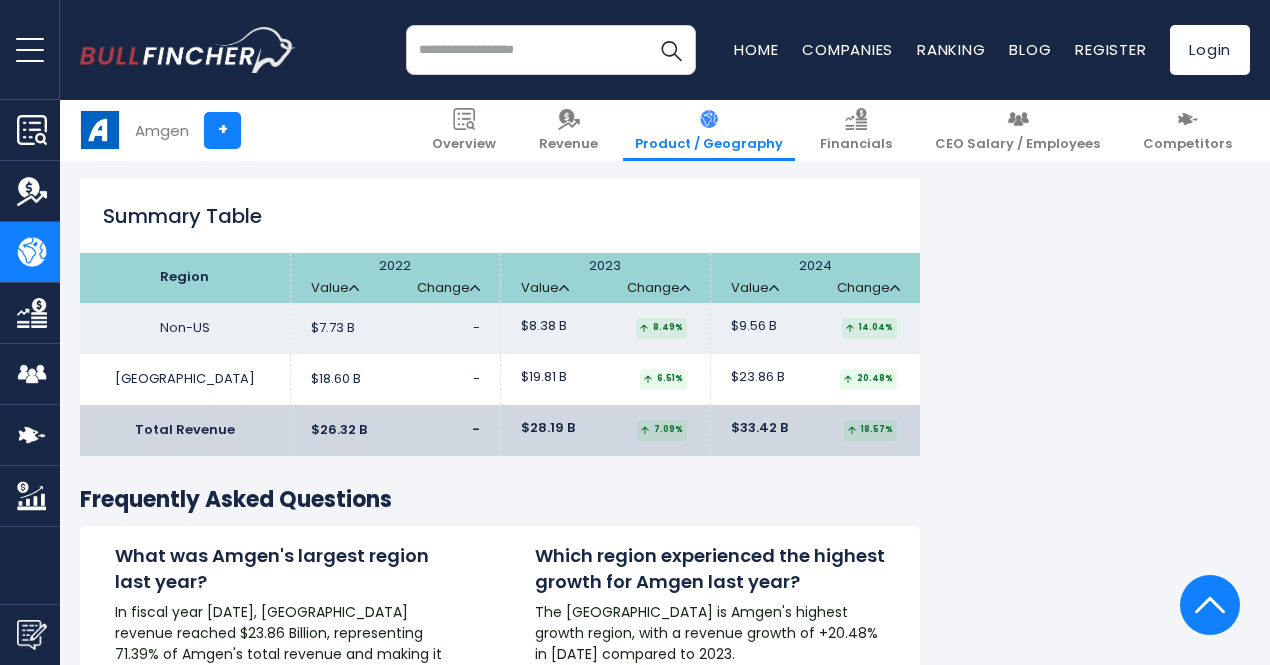 scroll, scrollTop: 3142, scrollLeft: 0, axis: vertical 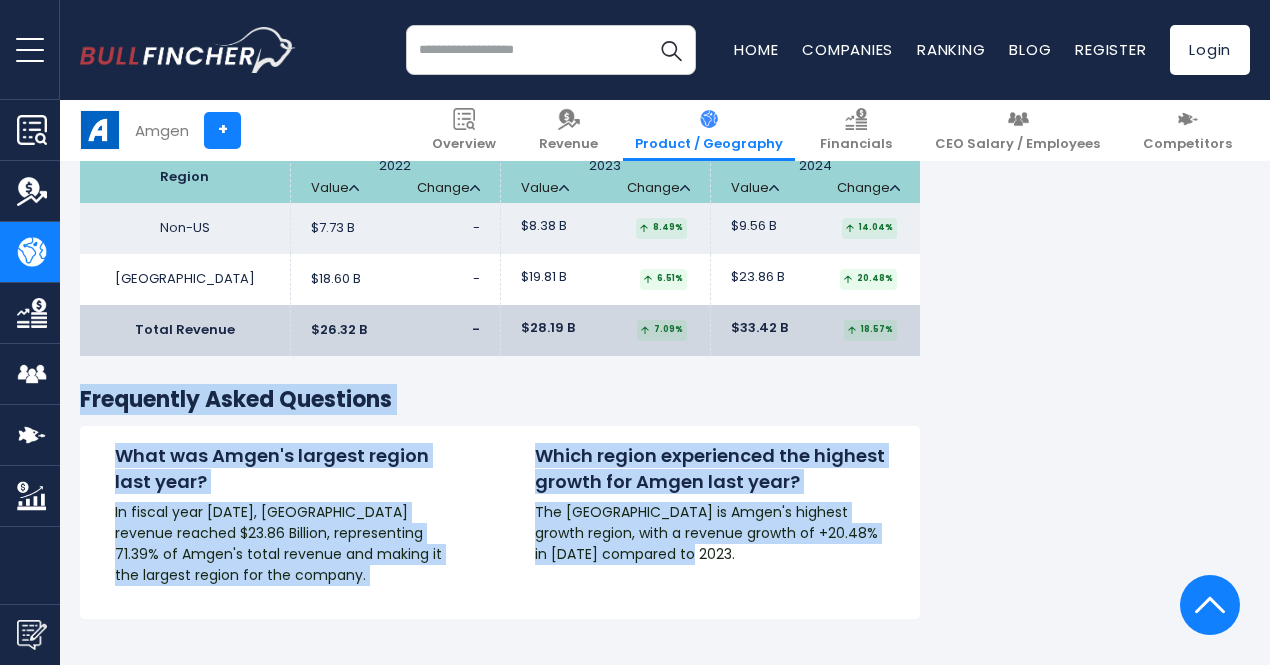 drag, startPoint x: 67, startPoint y: 400, endPoint x: 845, endPoint y: 564, distance: 795.0975 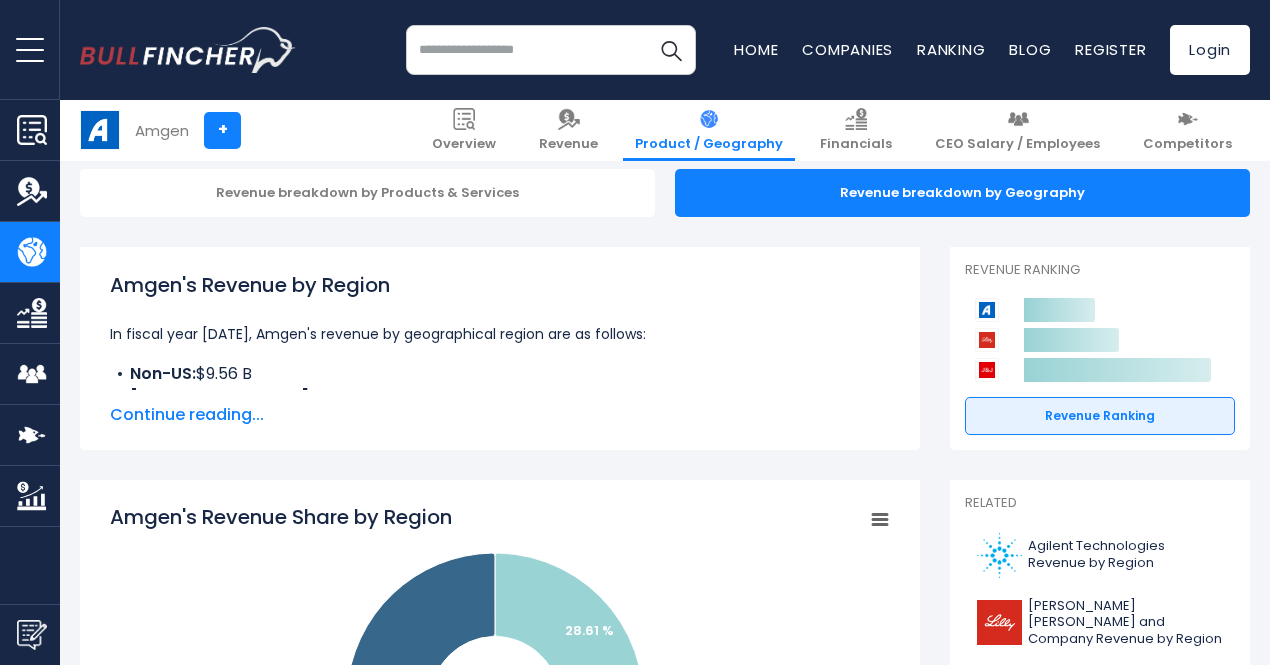 scroll, scrollTop: 300, scrollLeft: 0, axis: vertical 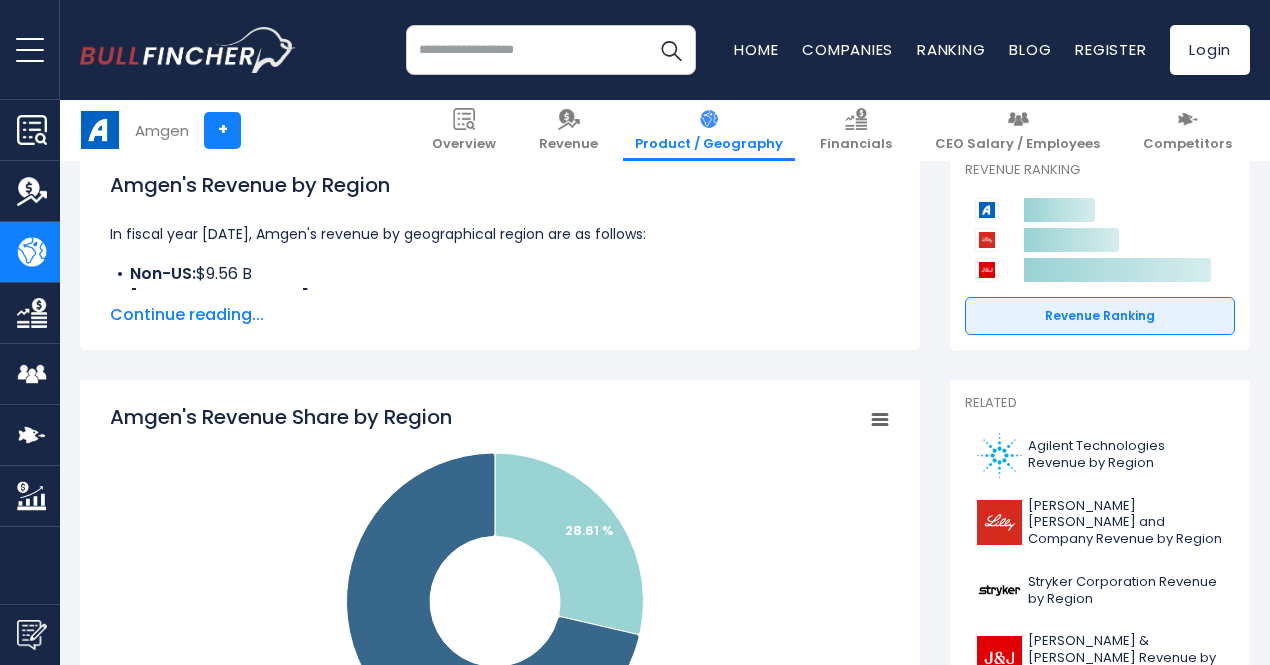 click on "Continue reading..." at bounding box center [500, 315] 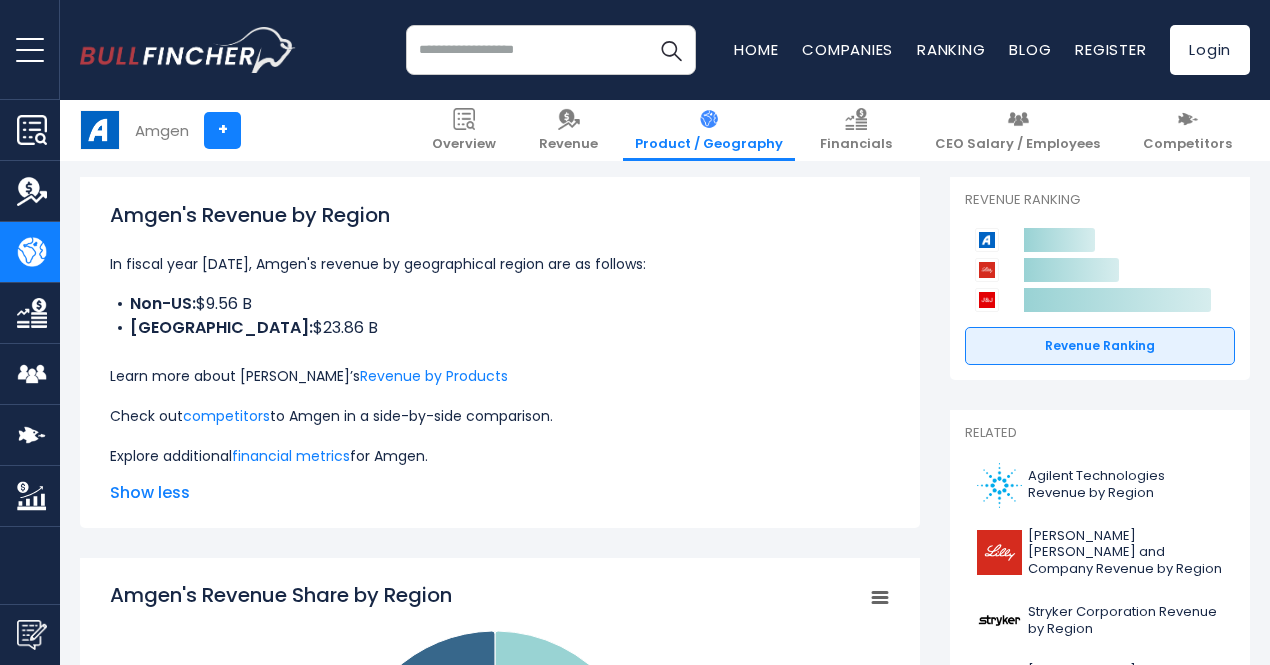 scroll, scrollTop: 300, scrollLeft: 0, axis: vertical 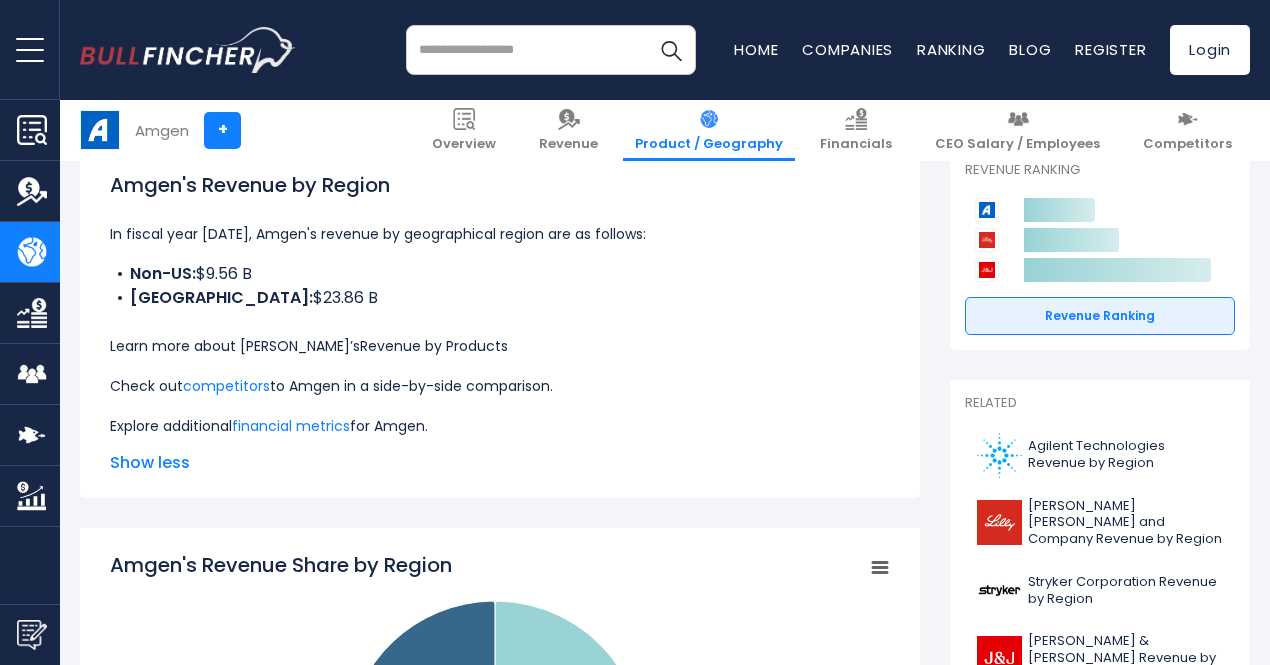 click on "Revenue by
Products" at bounding box center [434, 346] 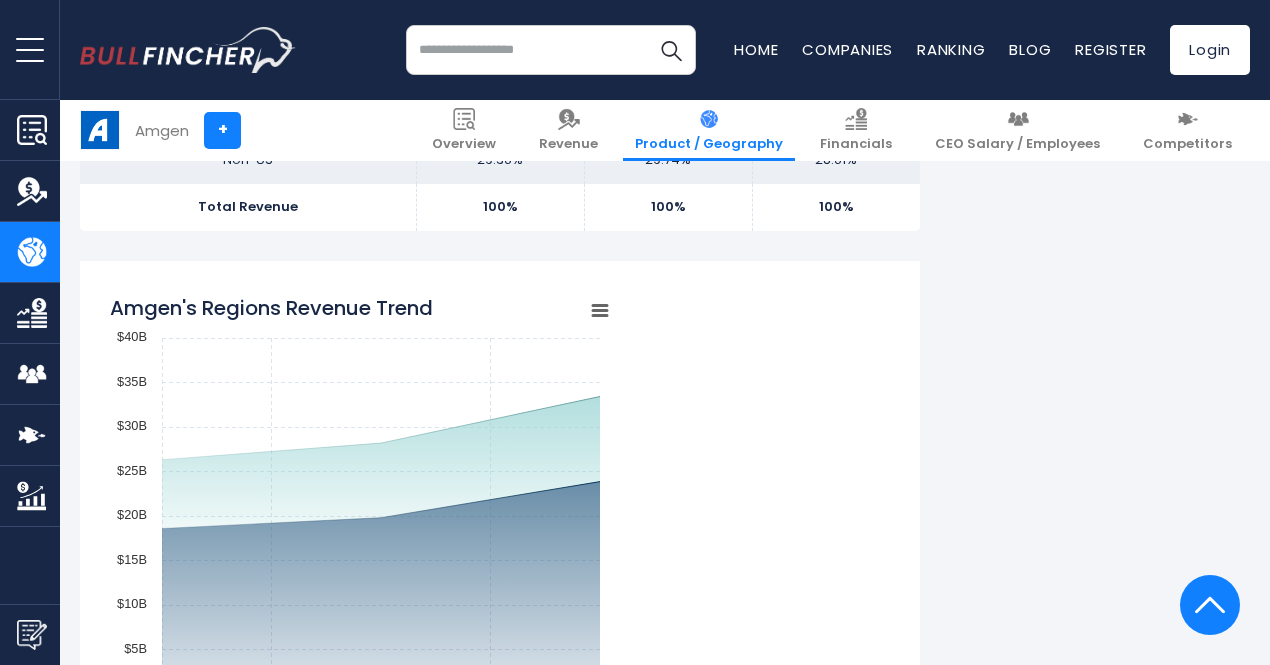 scroll, scrollTop: 1700, scrollLeft: 0, axis: vertical 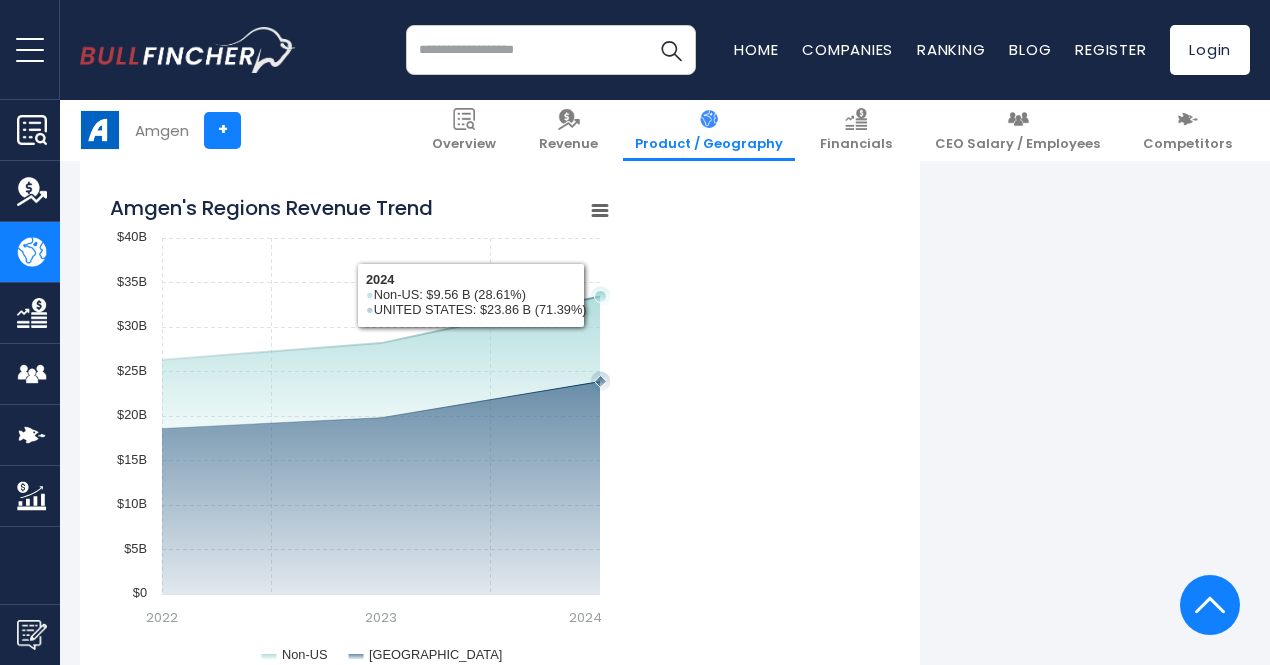 click 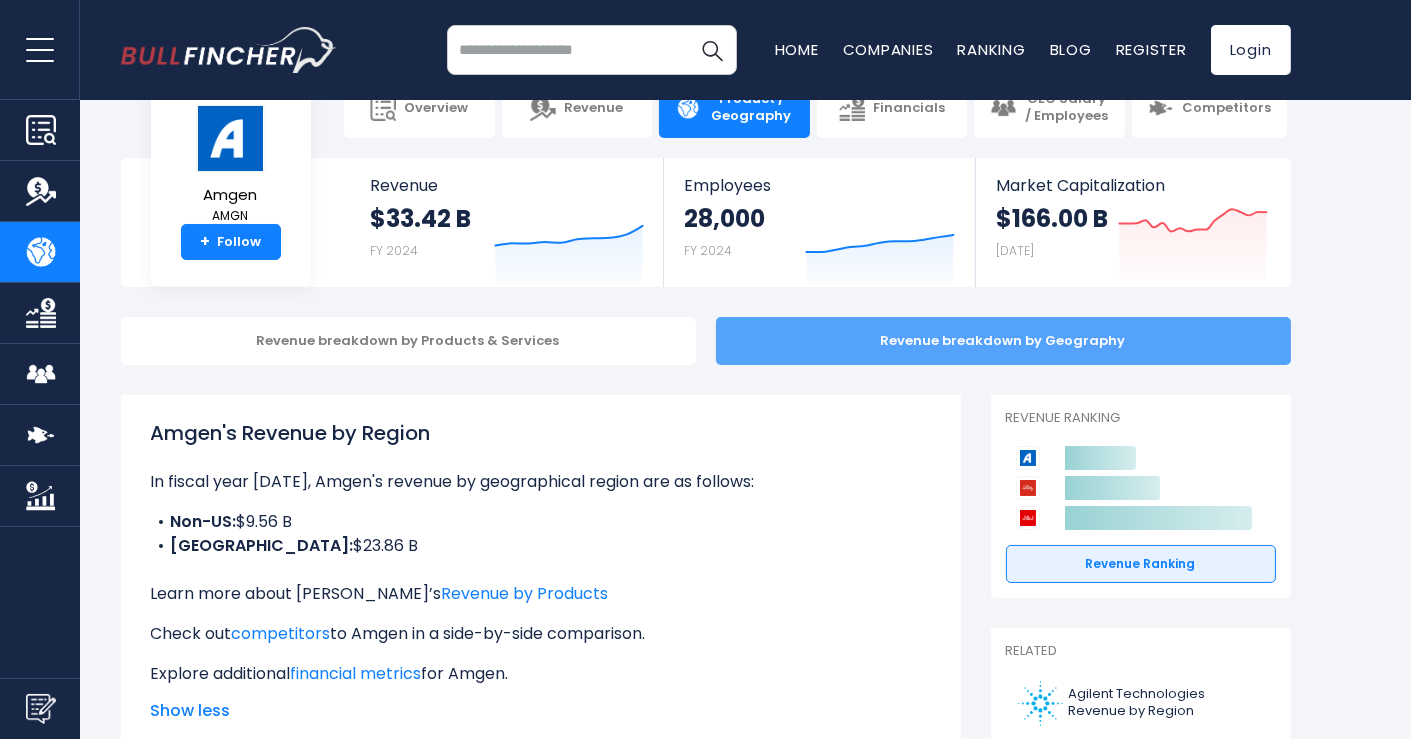 scroll, scrollTop: 0, scrollLeft: 0, axis: both 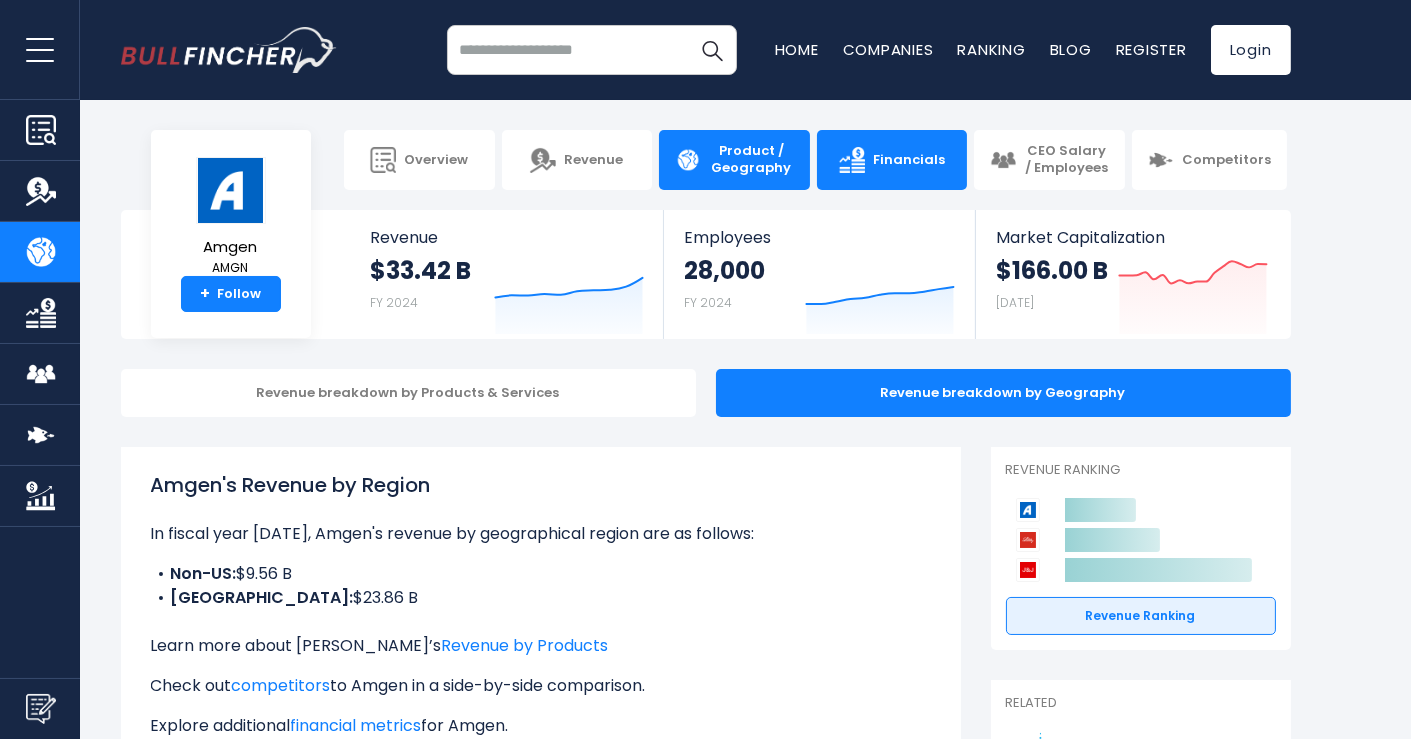 click on "Financials" at bounding box center [892, 160] 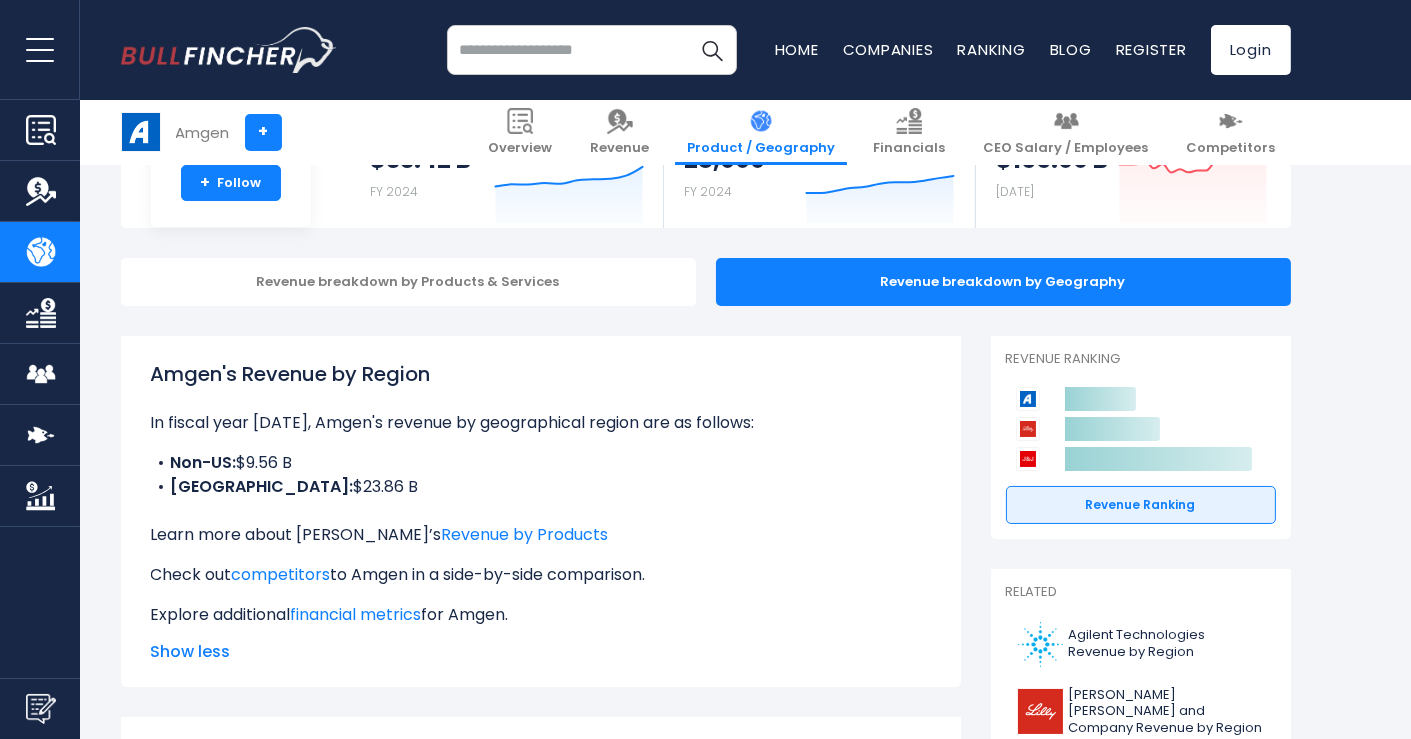 scroll, scrollTop: 222, scrollLeft: 0, axis: vertical 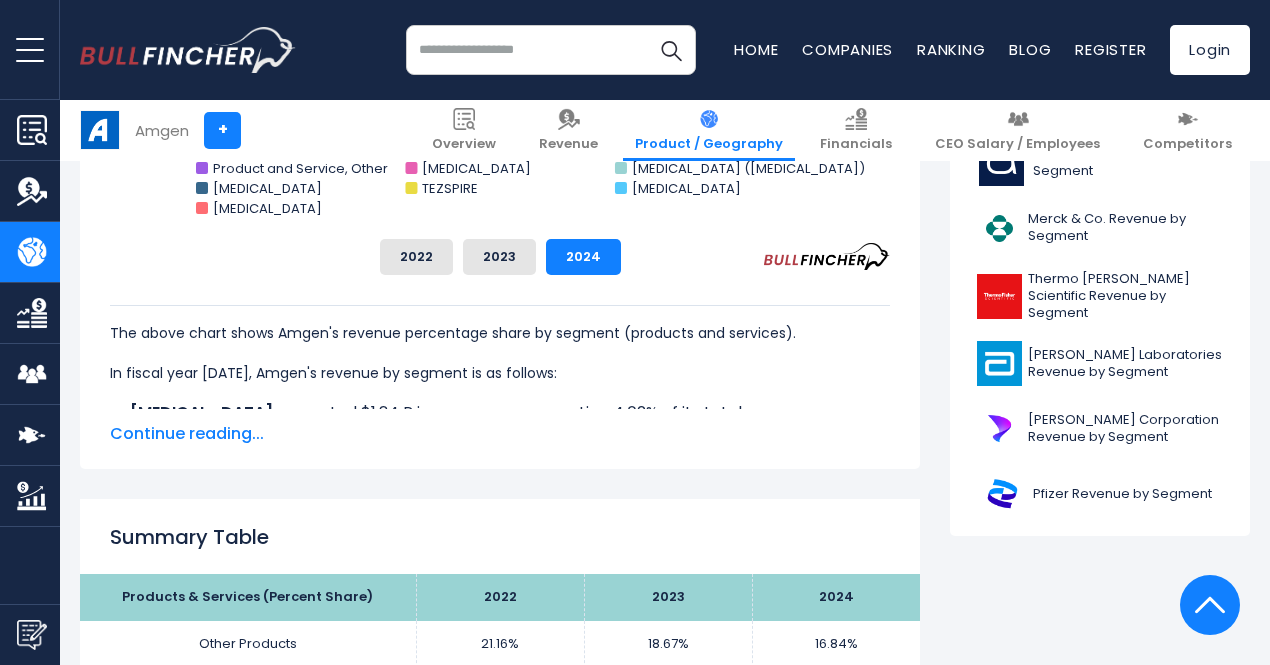 click on "Continue reading..." at bounding box center [500, 434] 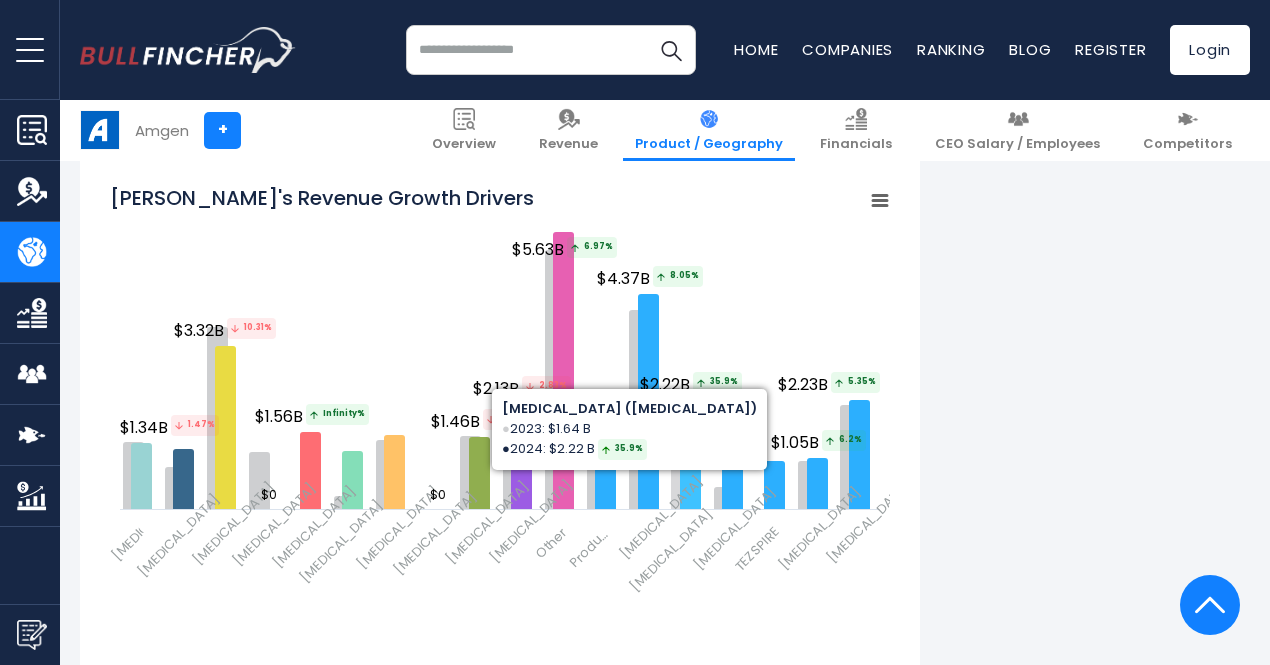 scroll, scrollTop: 3400, scrollLeft: 0, axis: vertical 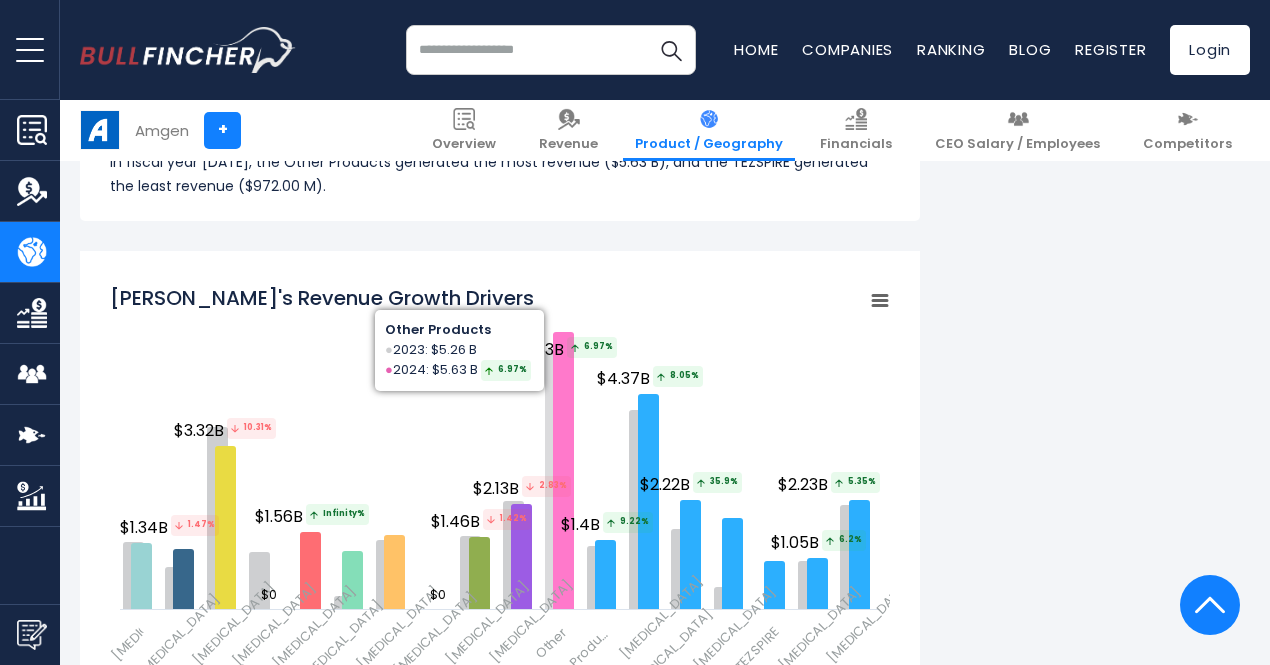 click 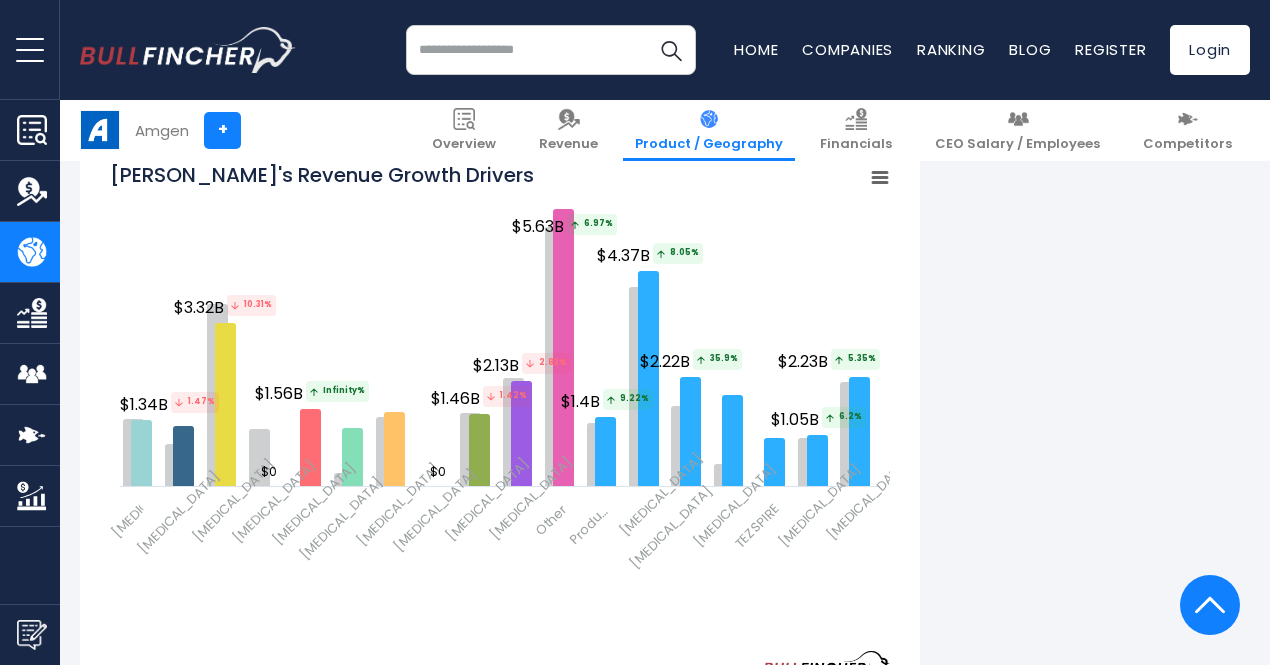 scroll, scrollTop: 3500, scrollLeft: 0, axis: vertical 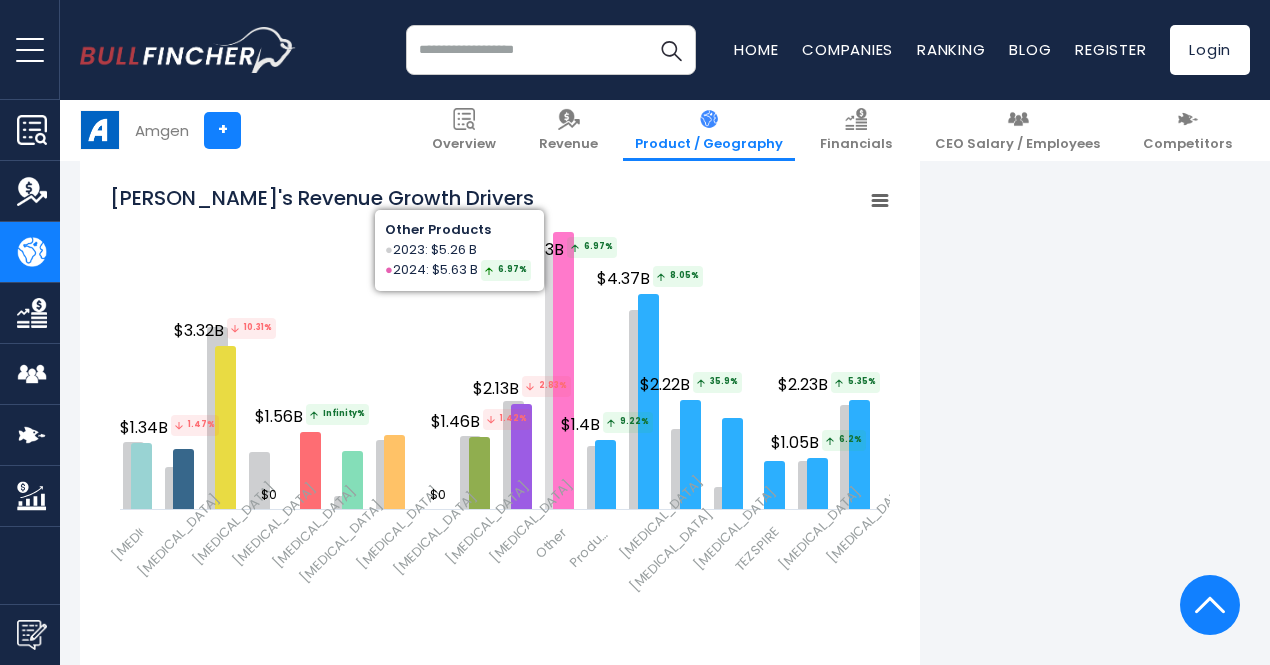 click on "$5.63B
6.97%" at bounding box center [566, 249] 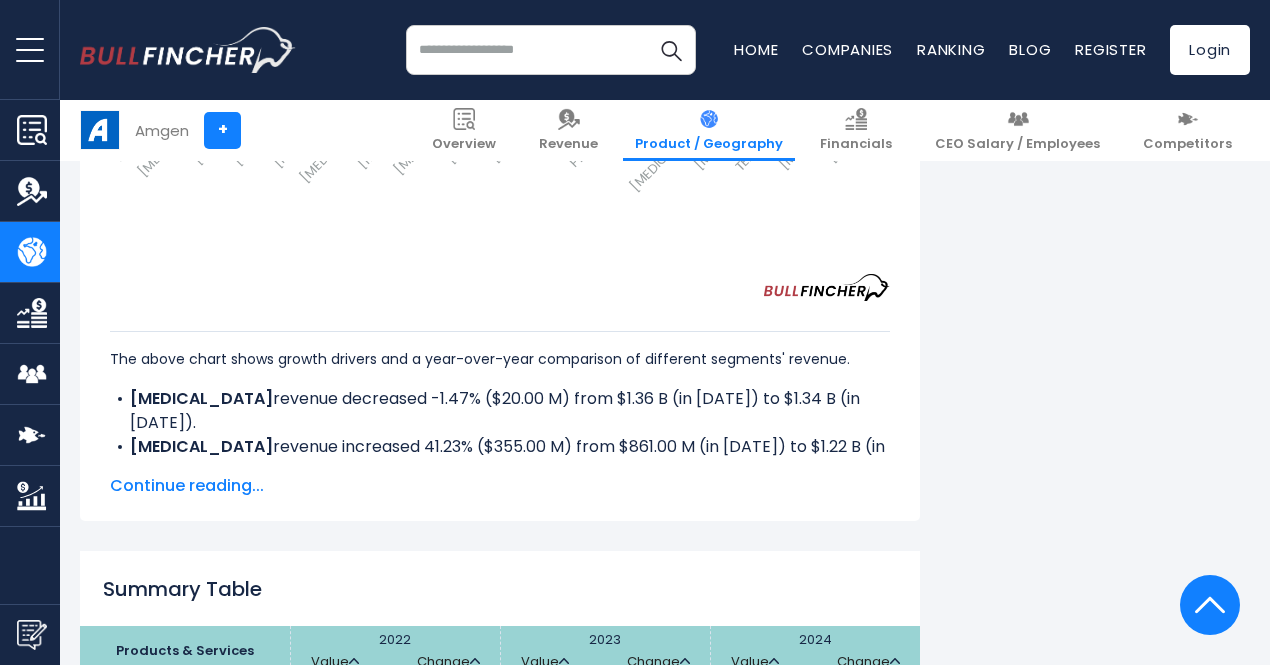 scroll, scrollTop: 4000, scrollLeft: 0, axis: vertical 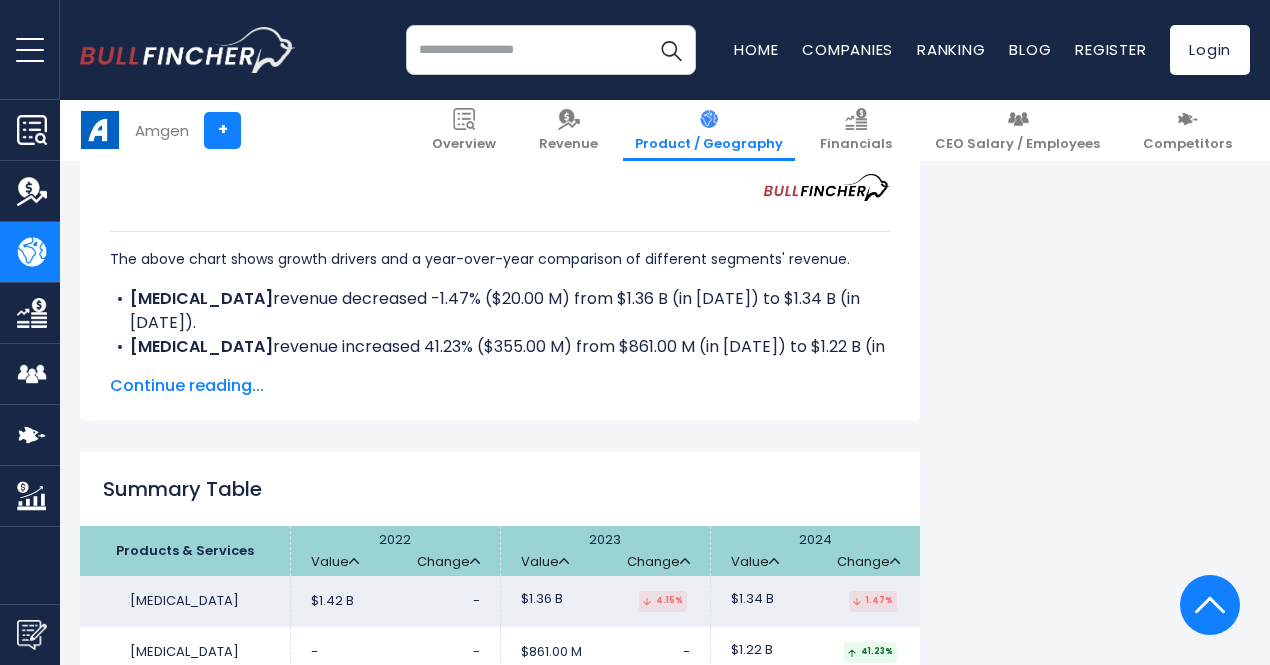 click on "Continue reading..." at bounding box center [500, 386] 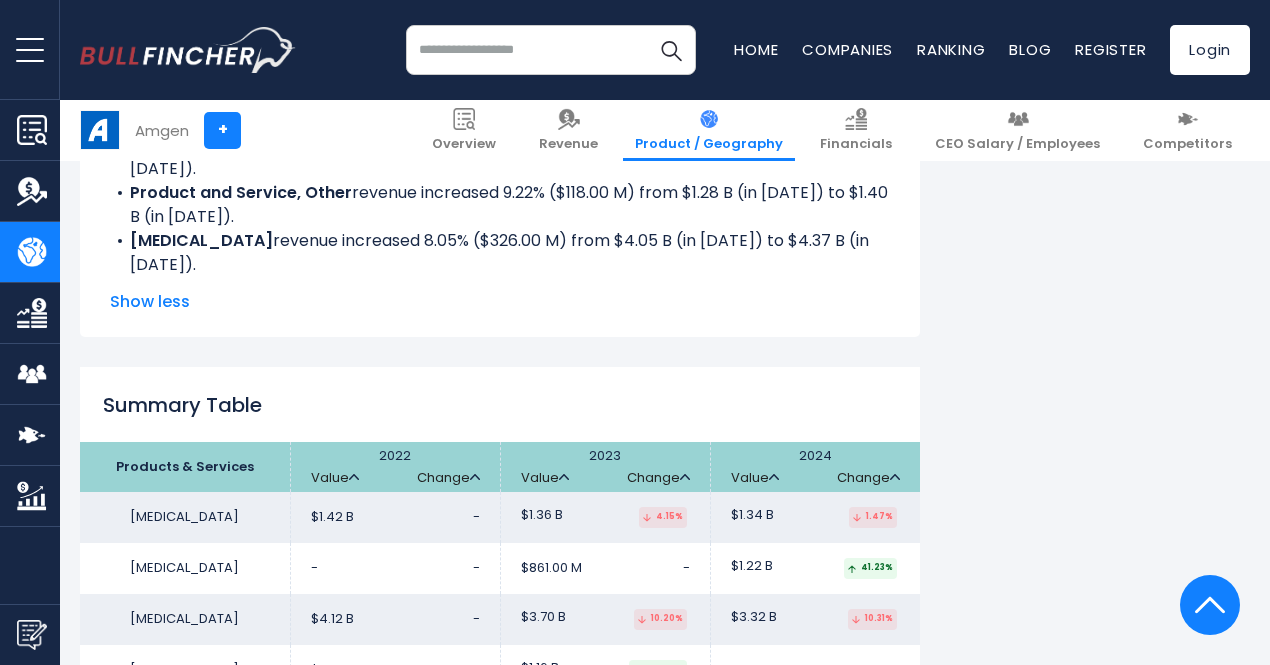 scroll, scrollTop: 4400, scrollLeft: 0, axis: vertical 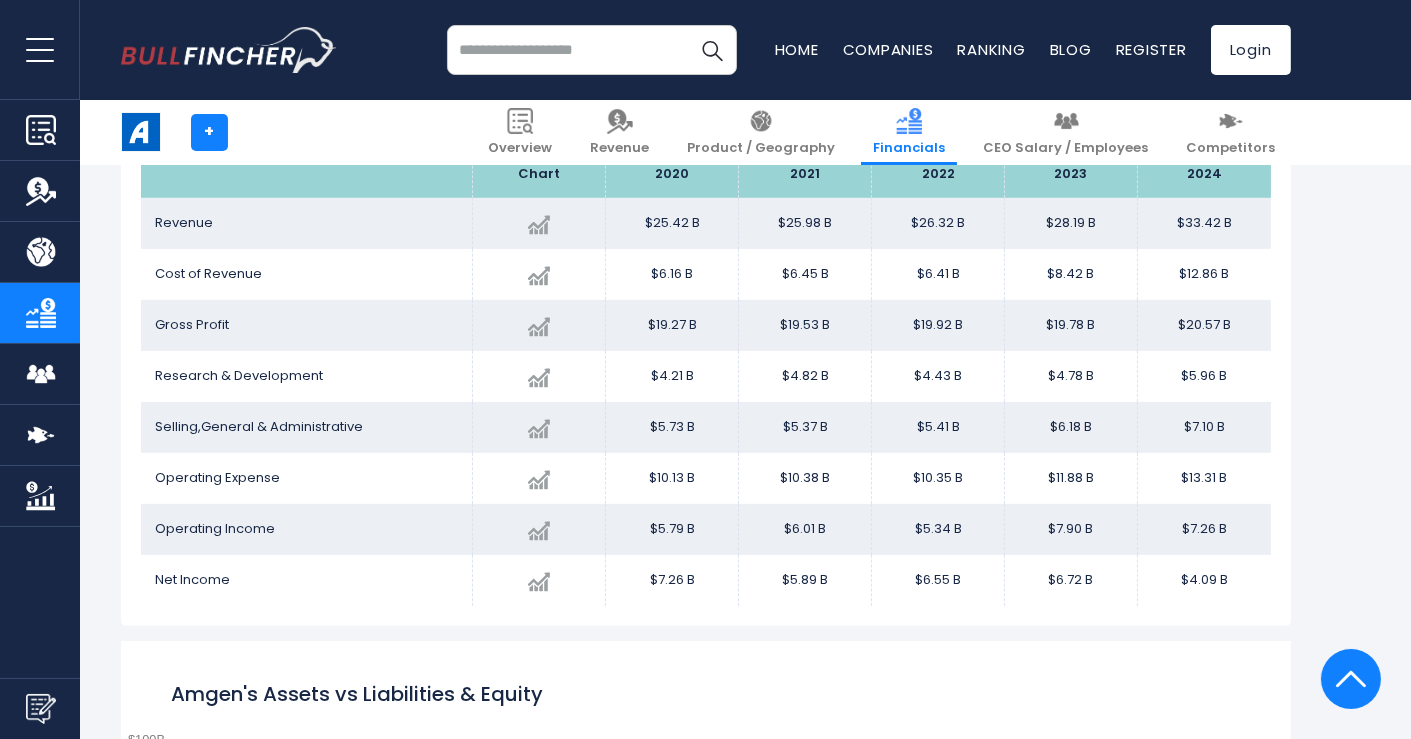 click on "$5.96 B" at bounding box center [1204, 376] 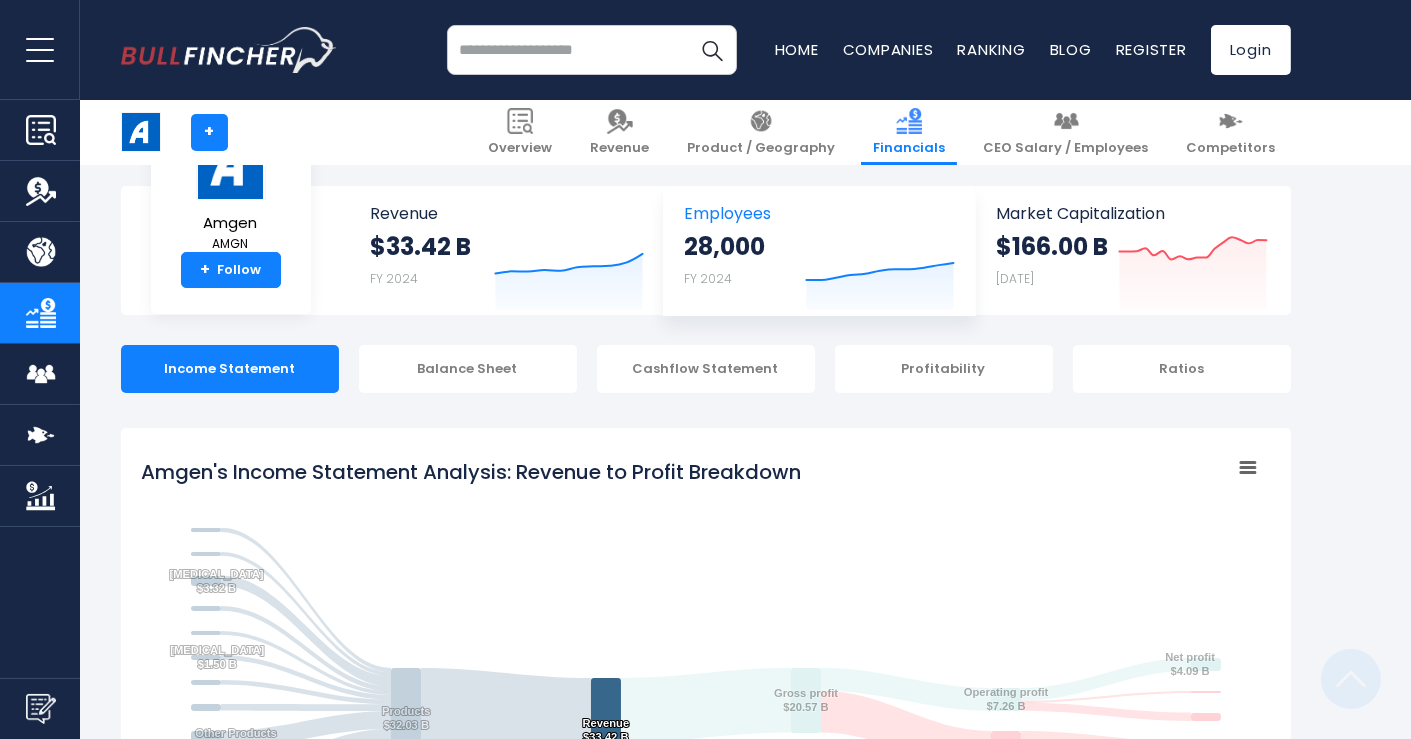 scroll, scrollTop: 0, scrollLeft: 0, axis: both 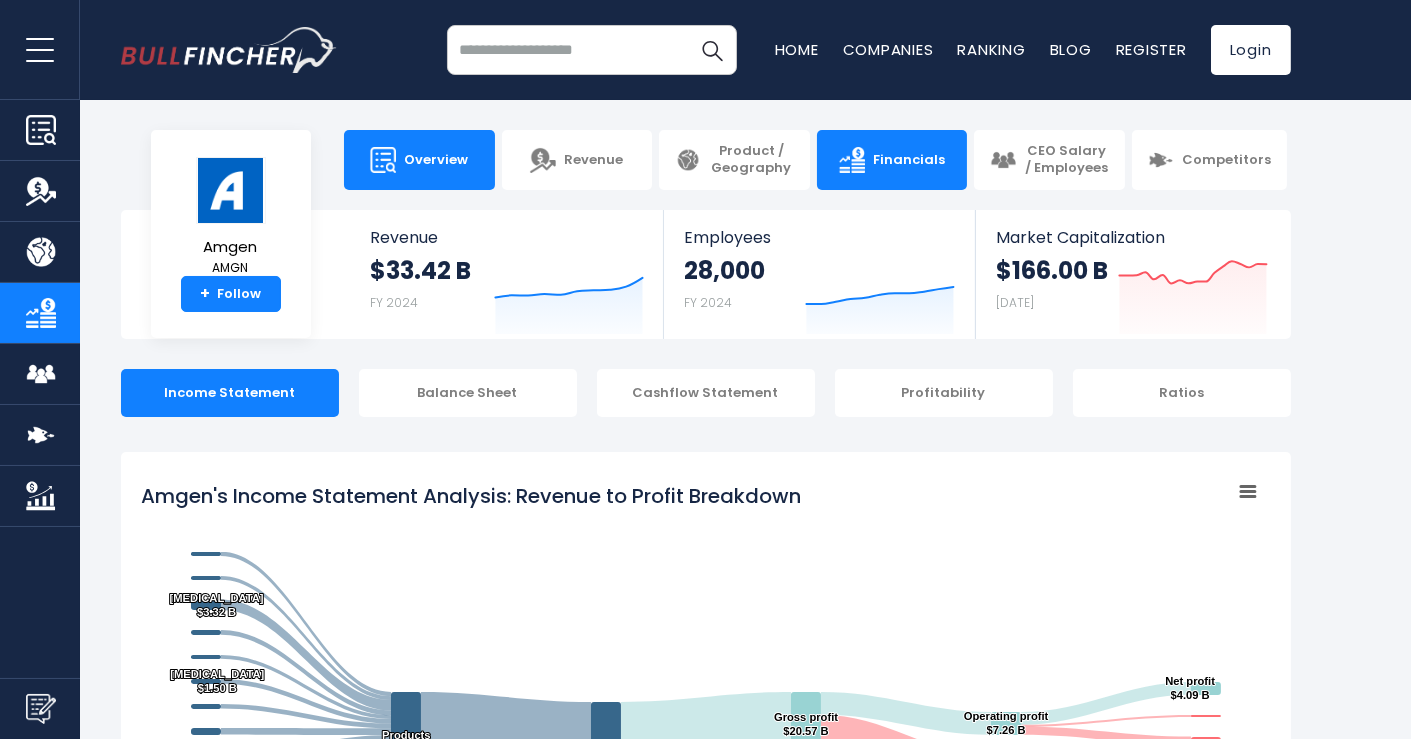 click on "Overview" at bounding box center (419, 160) 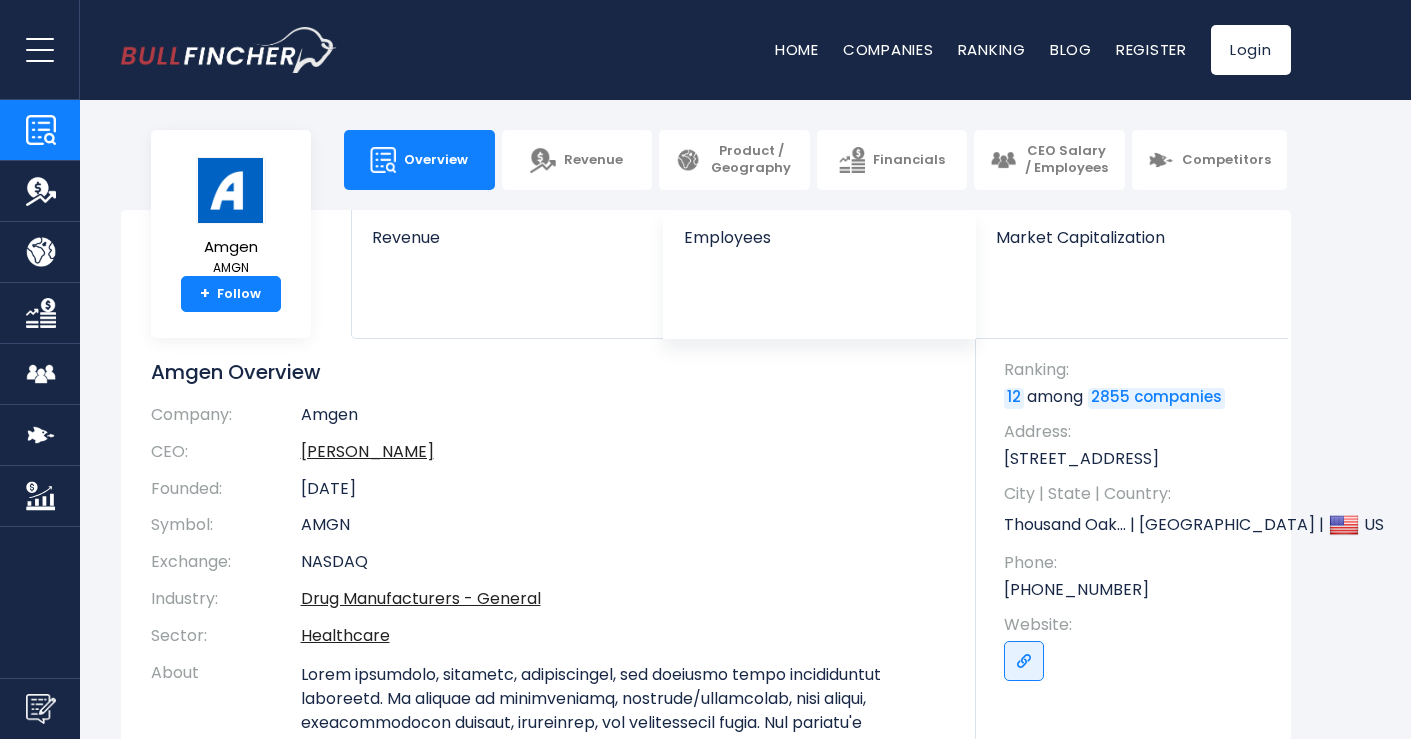 scroll, scrollTop: 0, scrollLeft: 0, axis: both 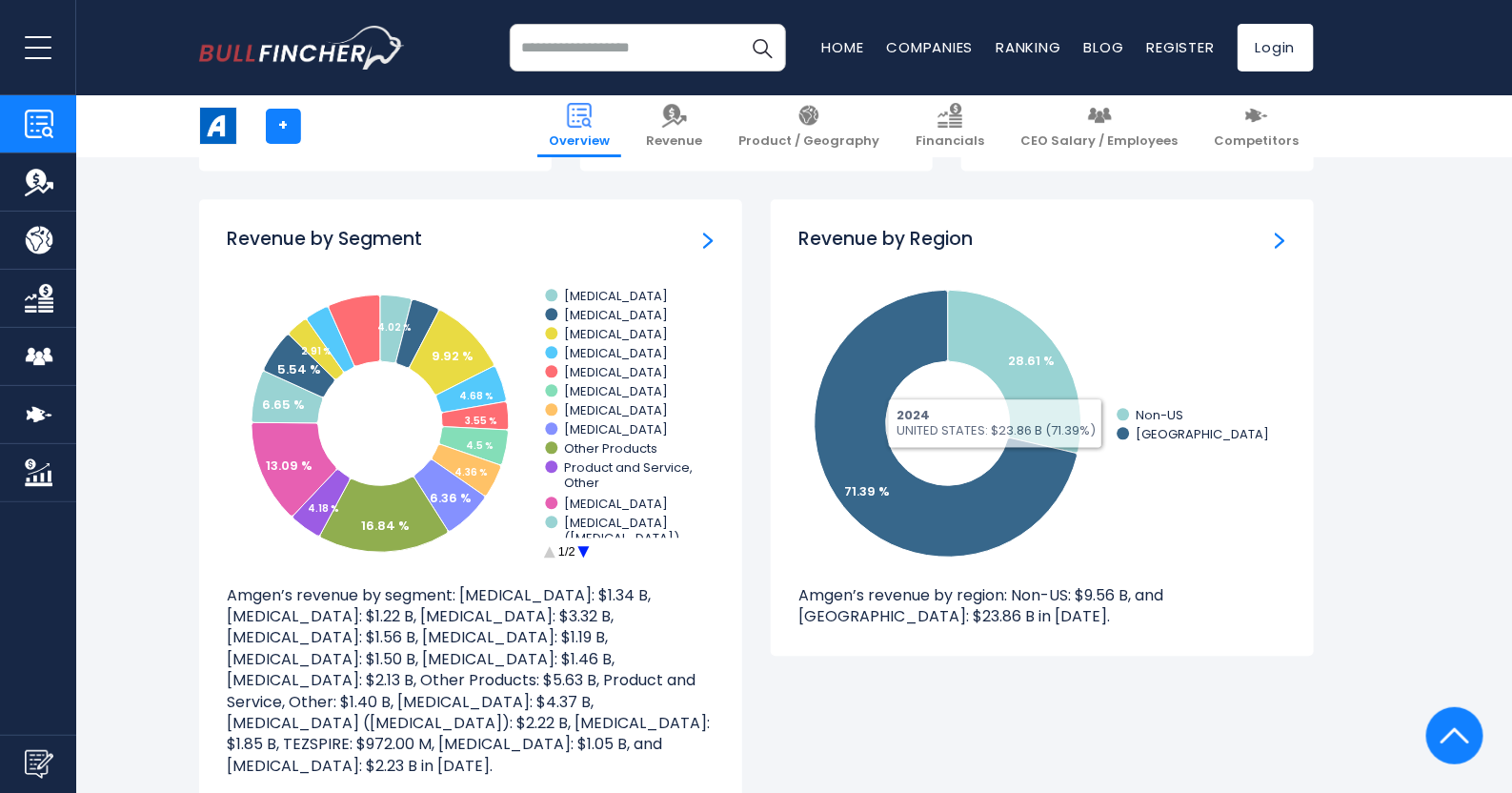 click on "Created with Highcharts 12.1.2 28.61 % 71.39 % Non-US [GEOGRAPHIC_DATA] 2024 ​ [GEOGRAPHIC_DATA]: $23.86 B (71.39%)" 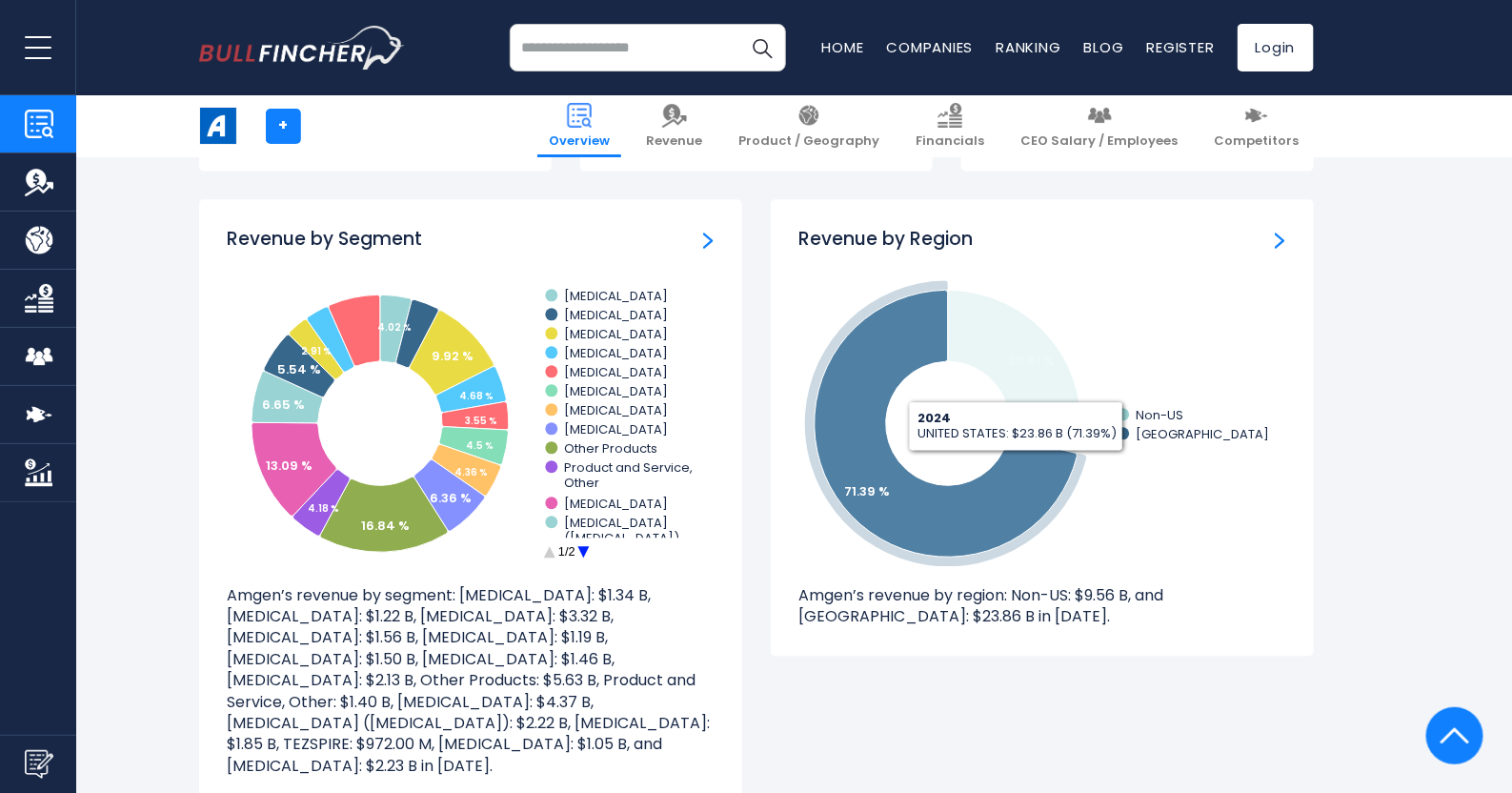 click 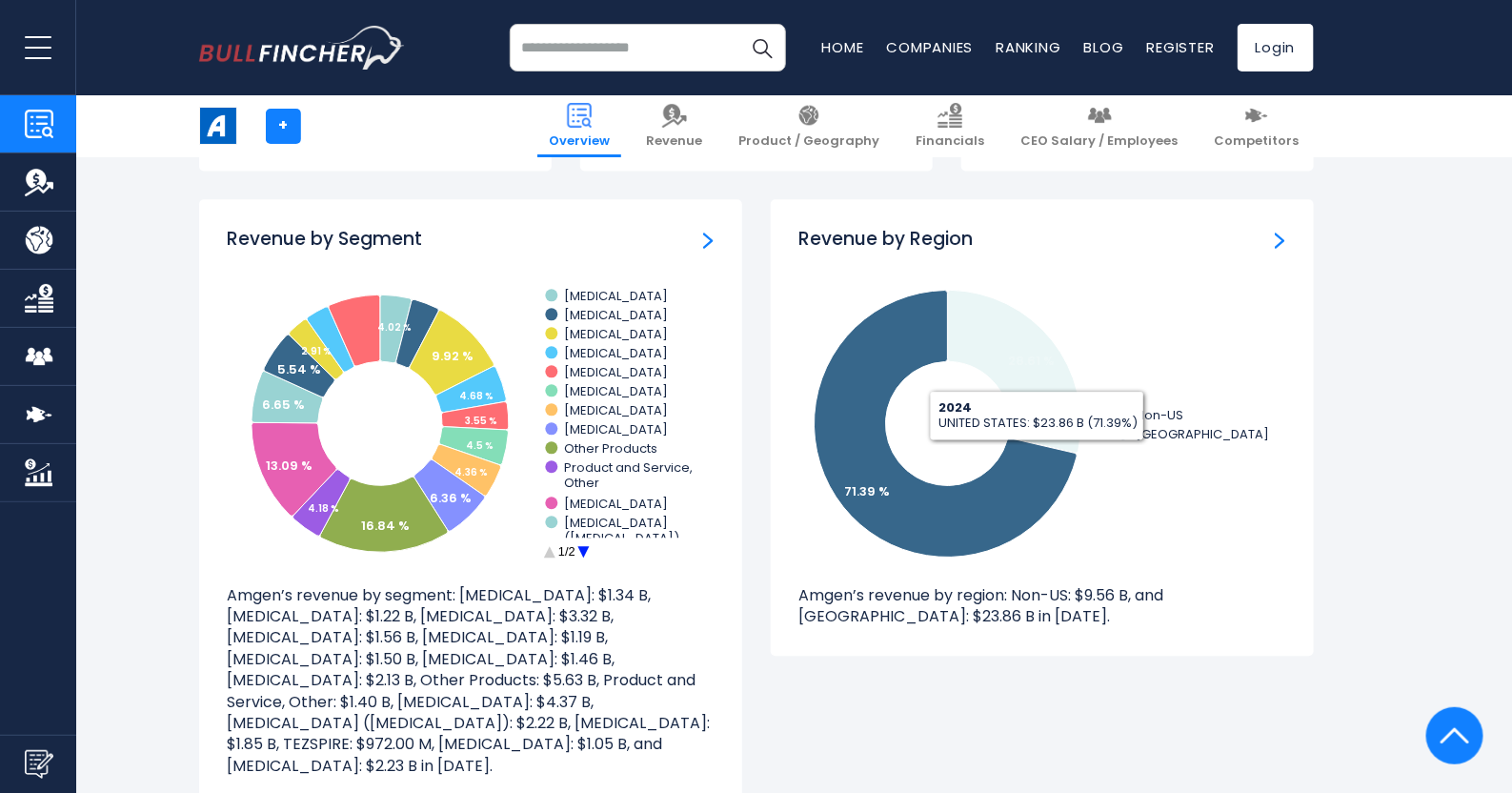 click 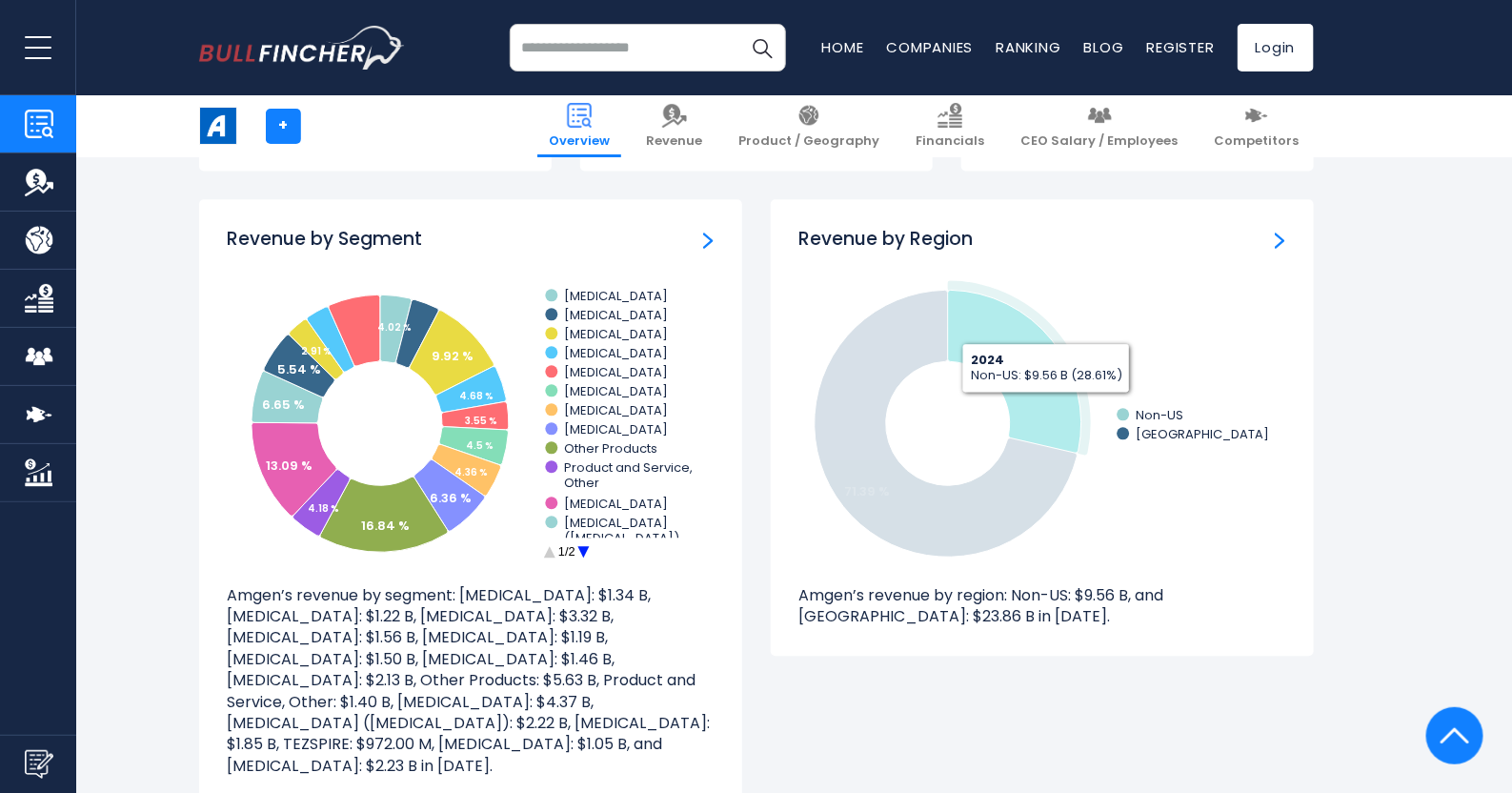 click 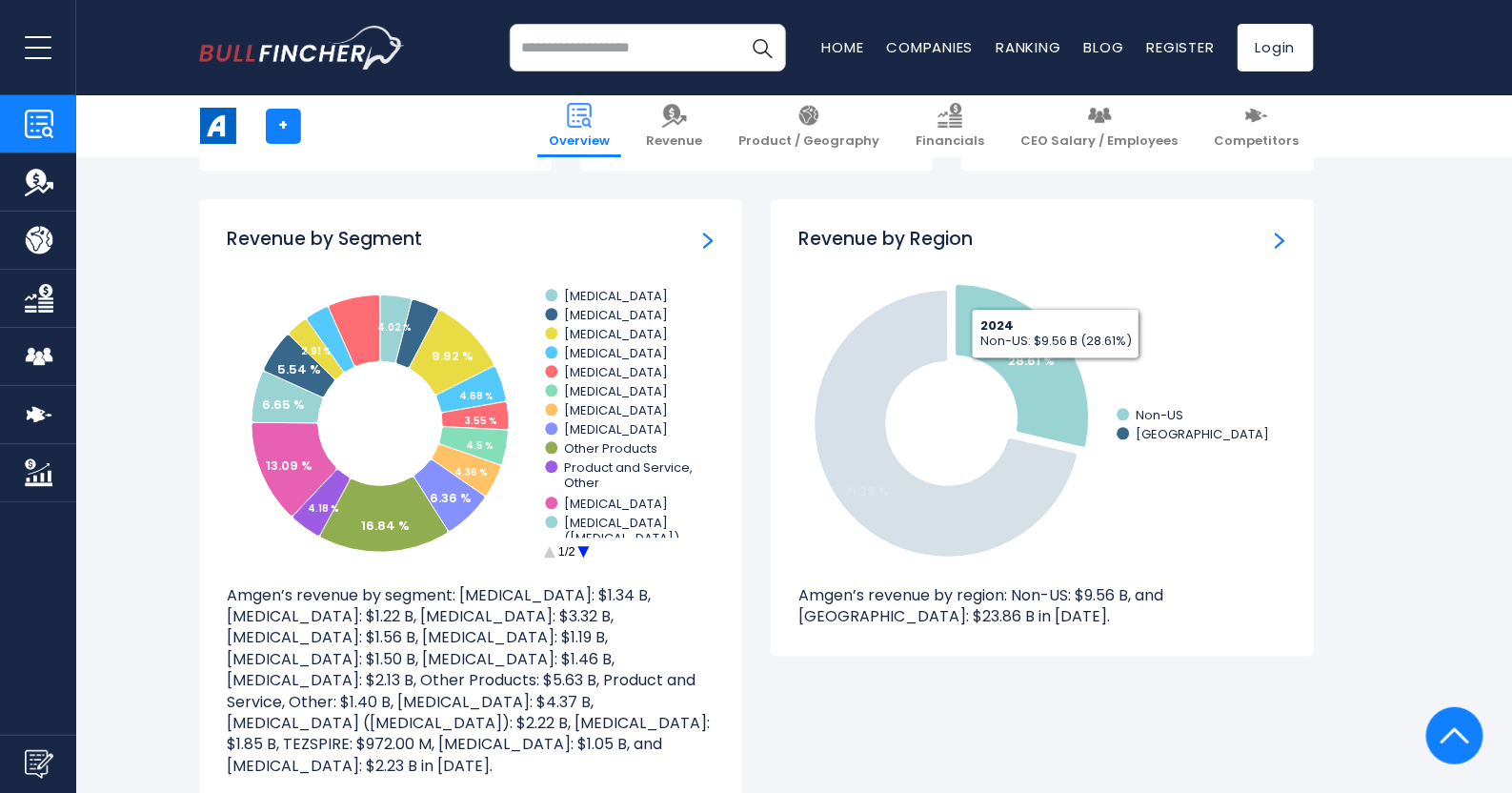 click 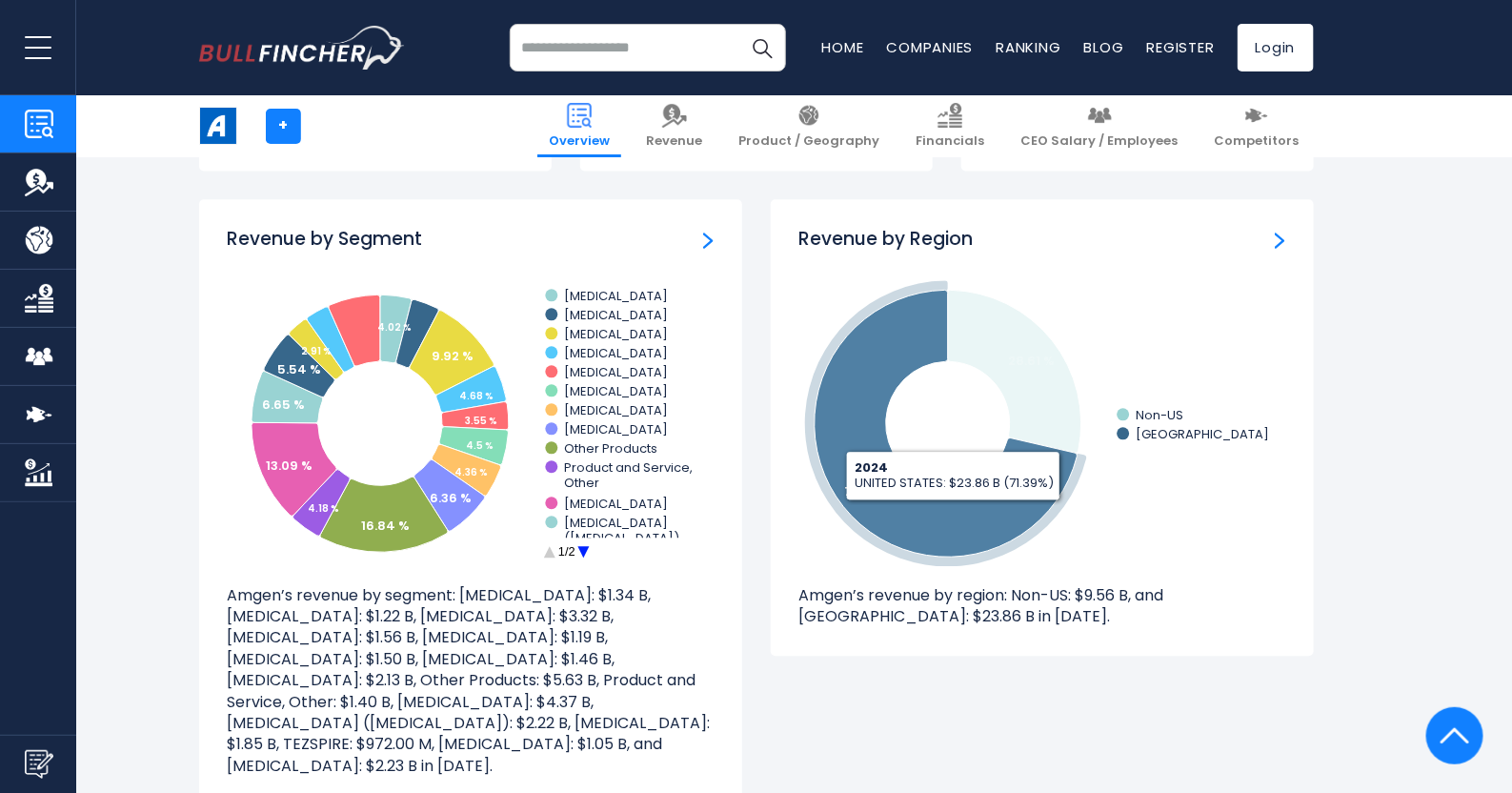 click 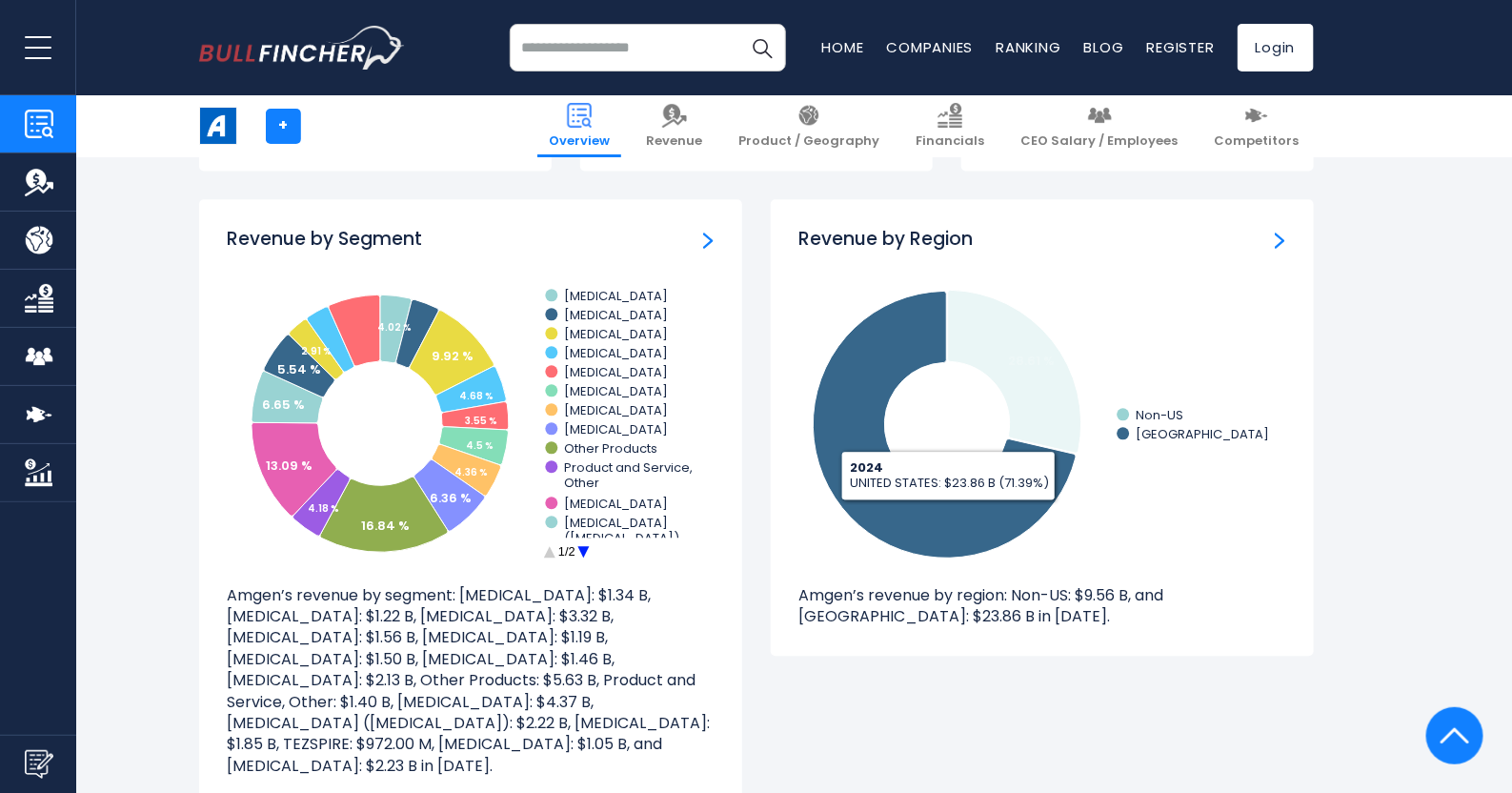 click 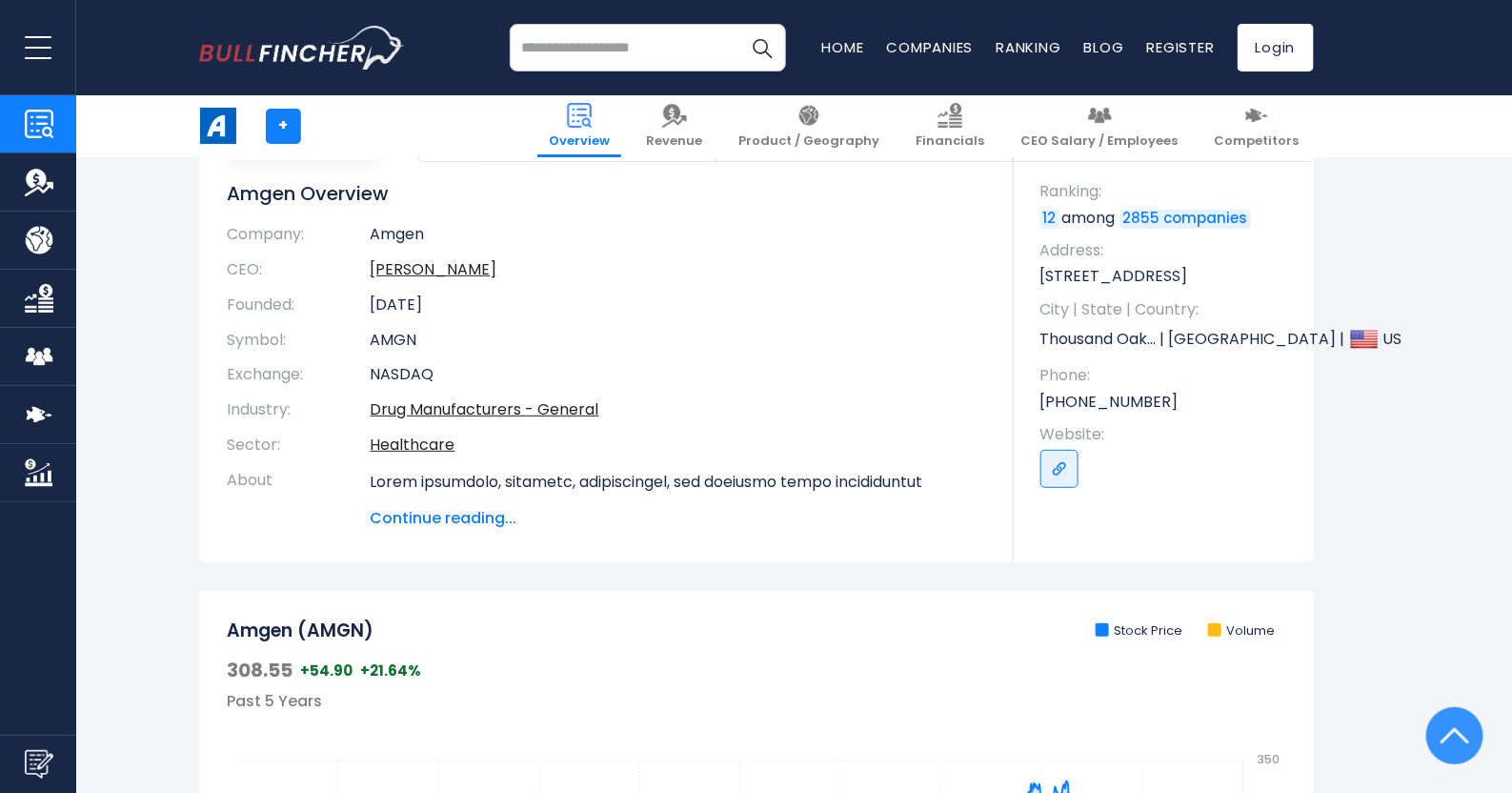 scroll, scrollTop: 0, scrollLeft: 0, axis: both 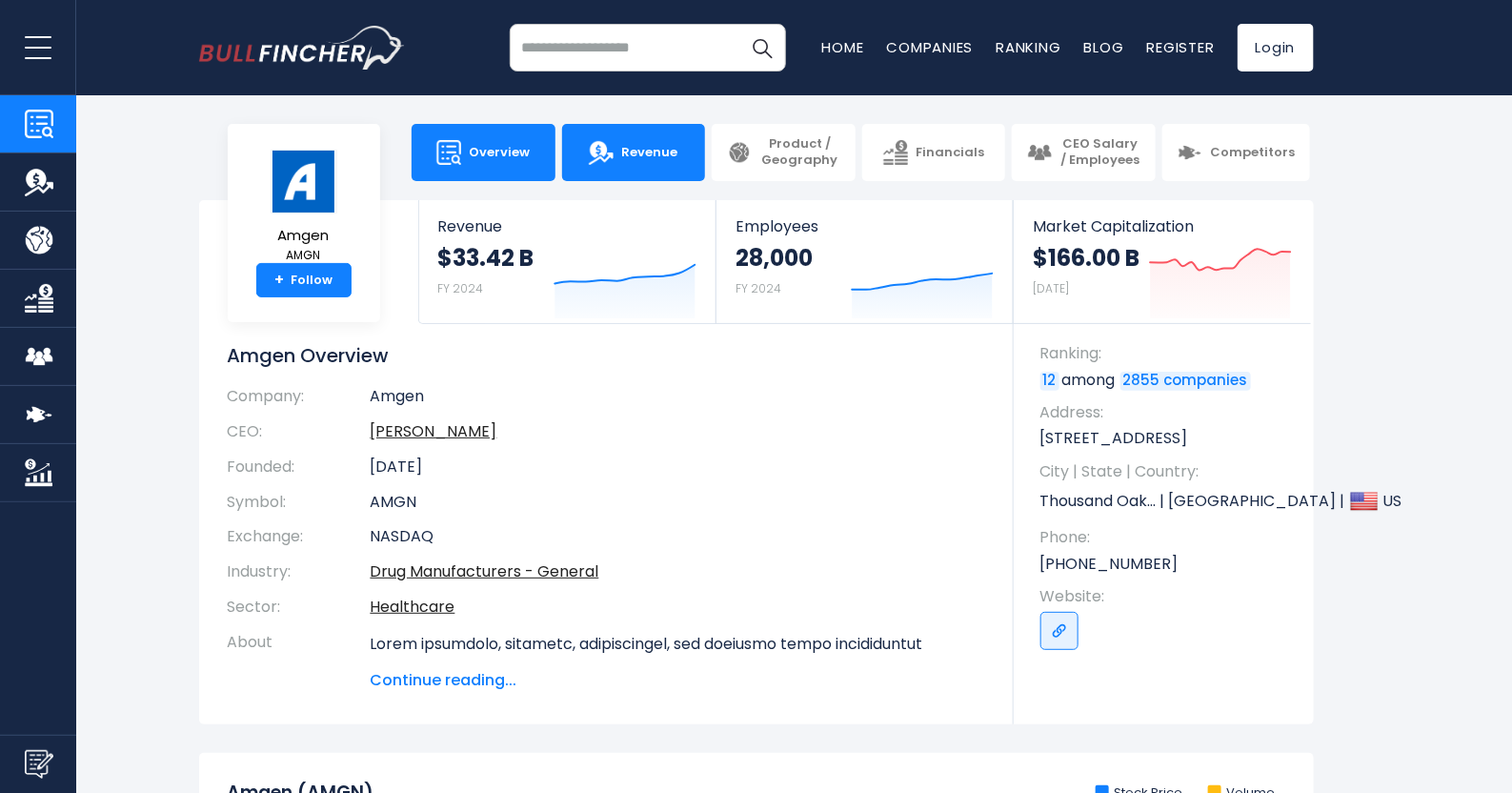 click on "Revenue" at bounding box center (634, 152) 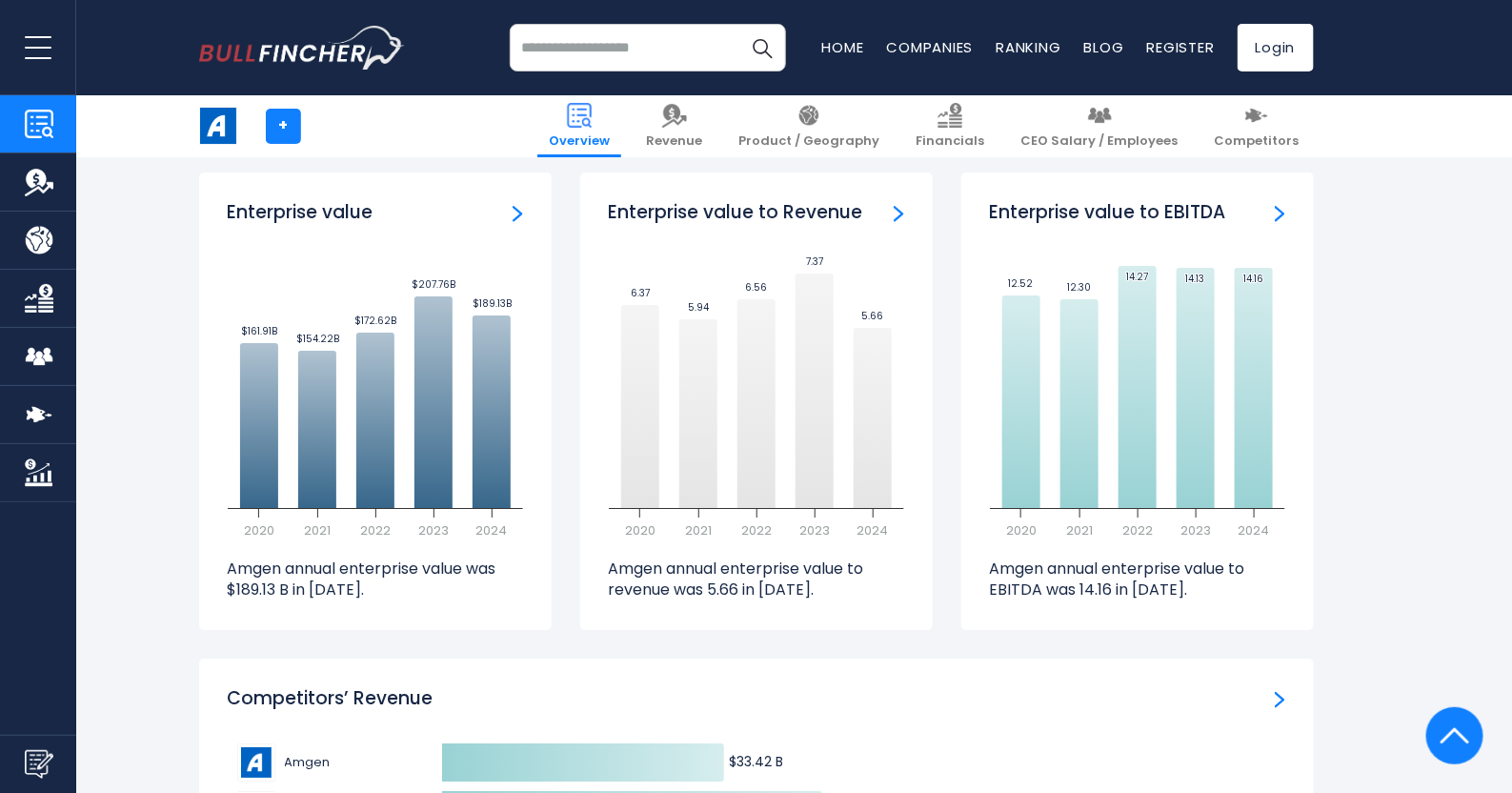 scroll, scrollTop: 5719, scrollLeft: 0, axis: vertical 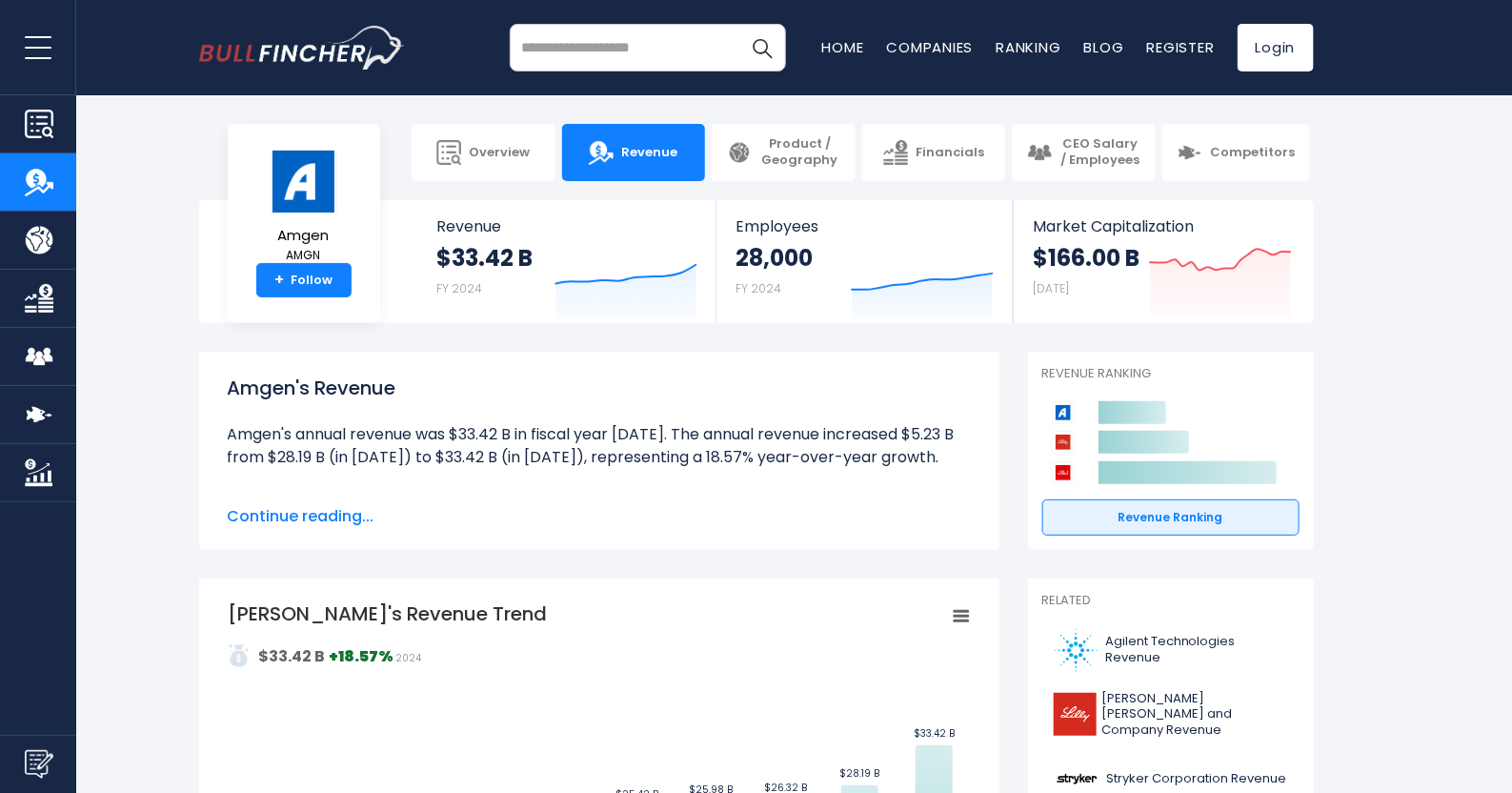 drag, startPoint x: 1520, startPoint y: 209, endPoint x: 1435, endPoint y: 83, distance: 151.99013 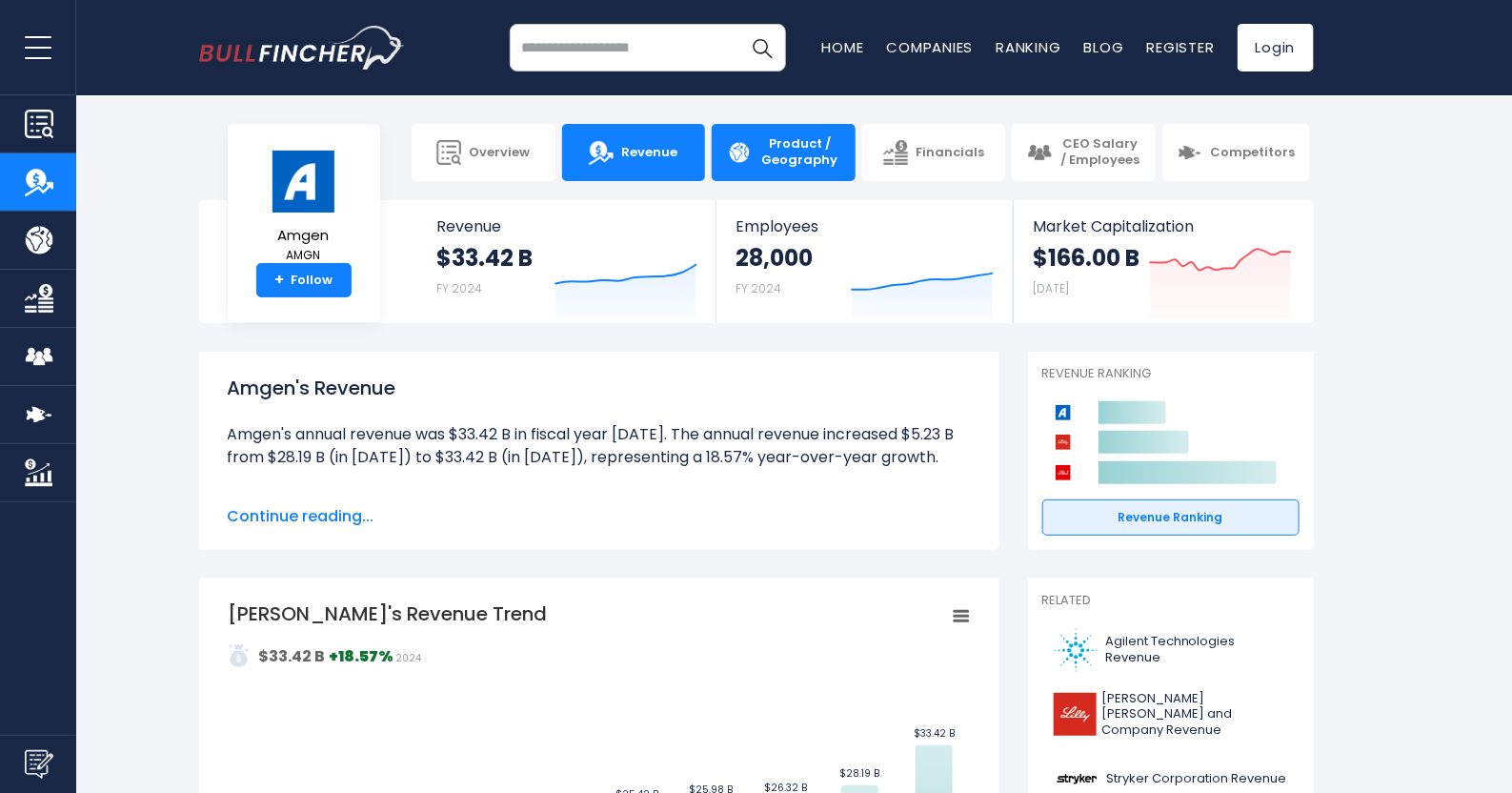 click on "Product / Geography" at bounding box center (799, 152) 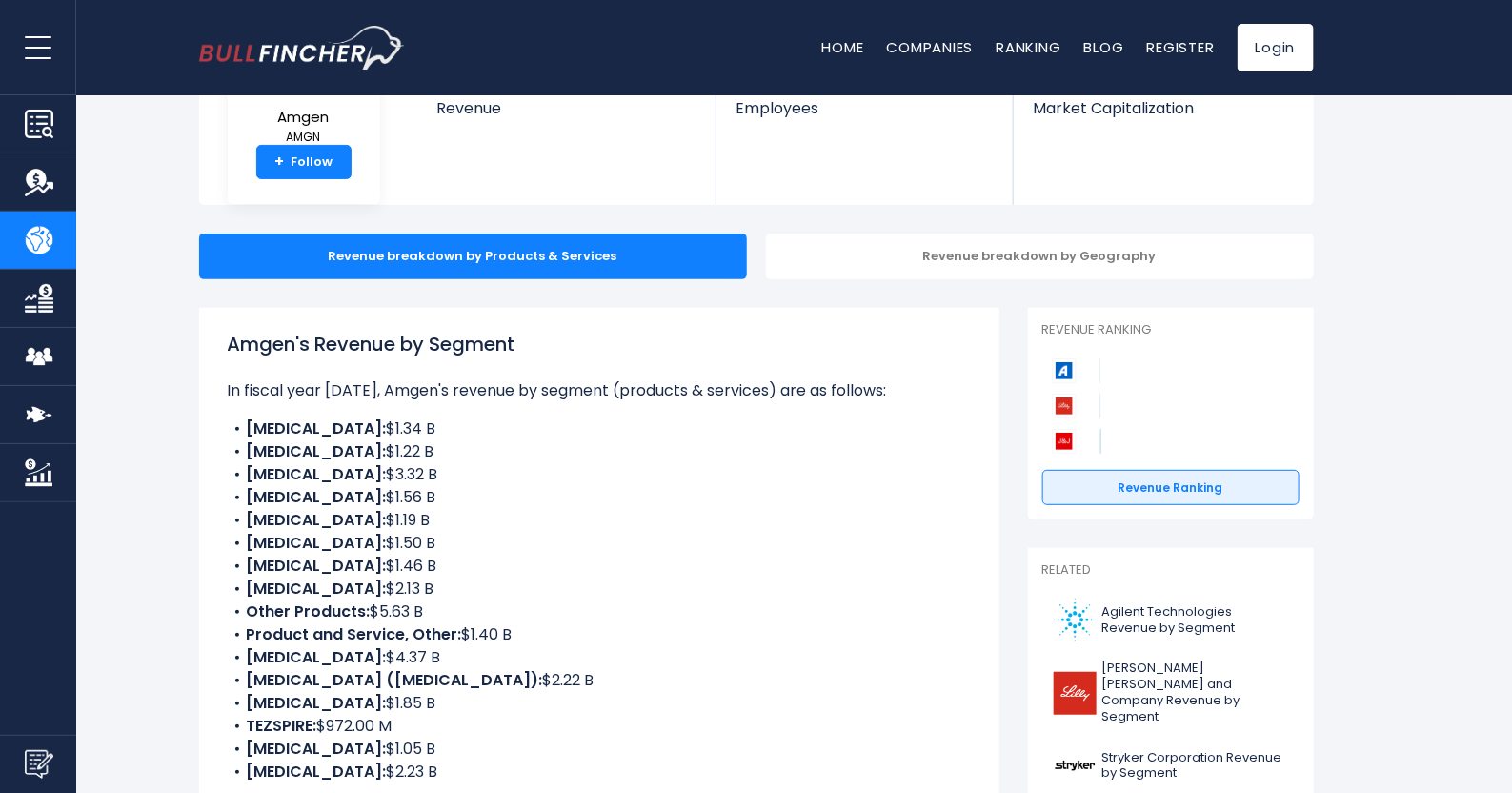 scroll, scrollTop: 118, scrollLeft: 0, axis: vertical 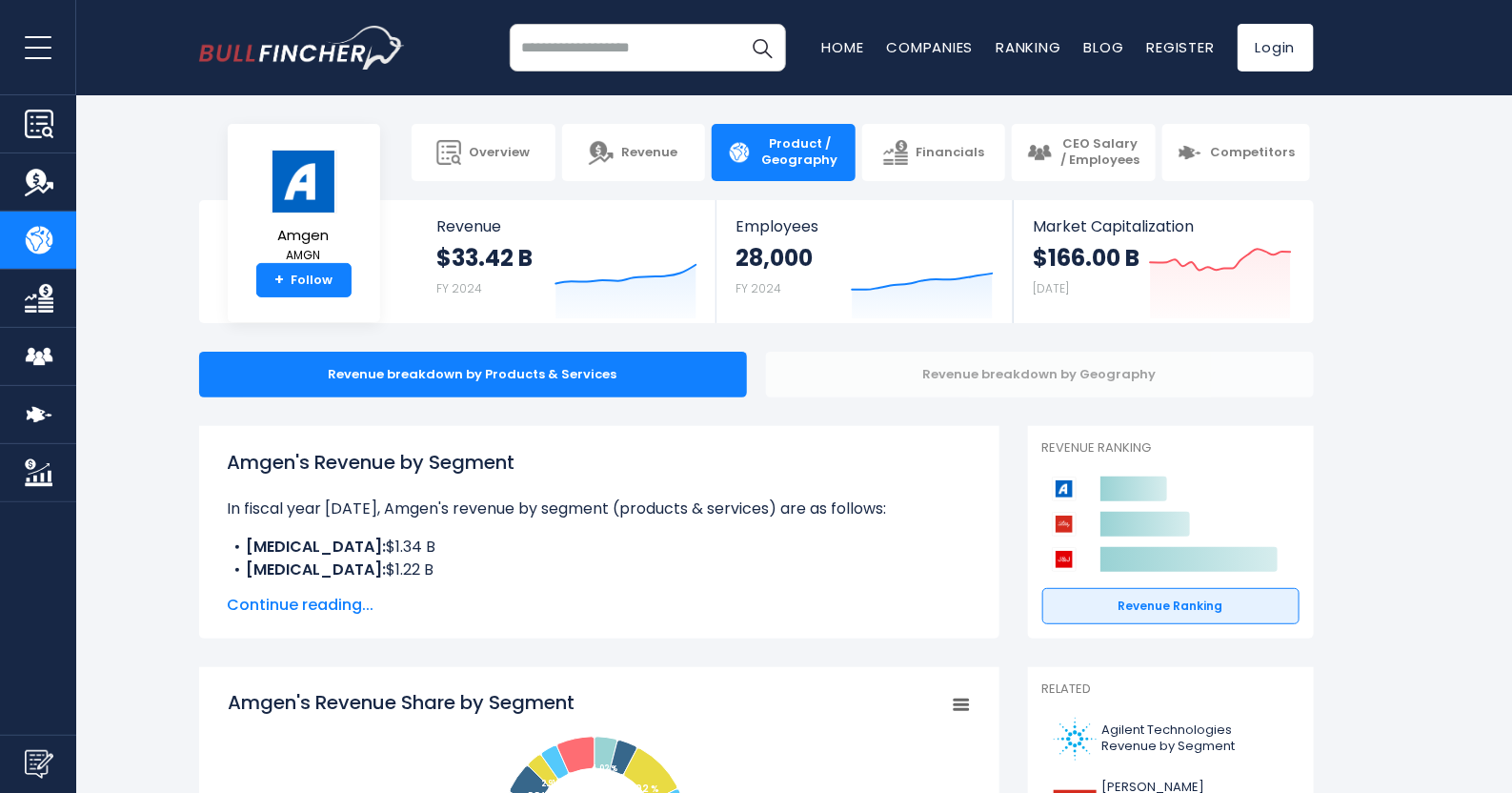 click on "Revenue breakdown by Geography" at bounding box center (1039, 375) 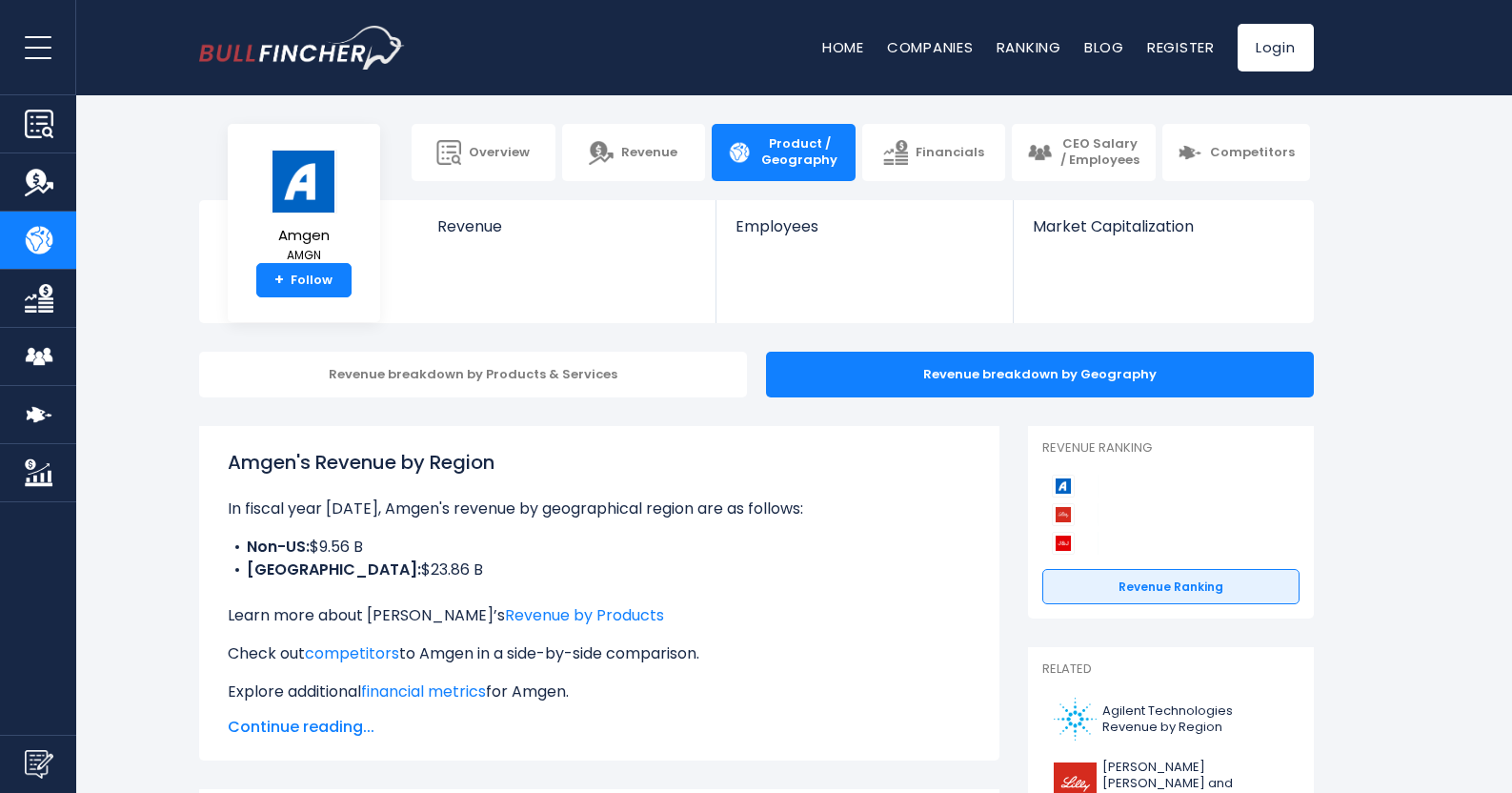 scroll, scrollTop: 0, scrollLeft: 0, axis: both 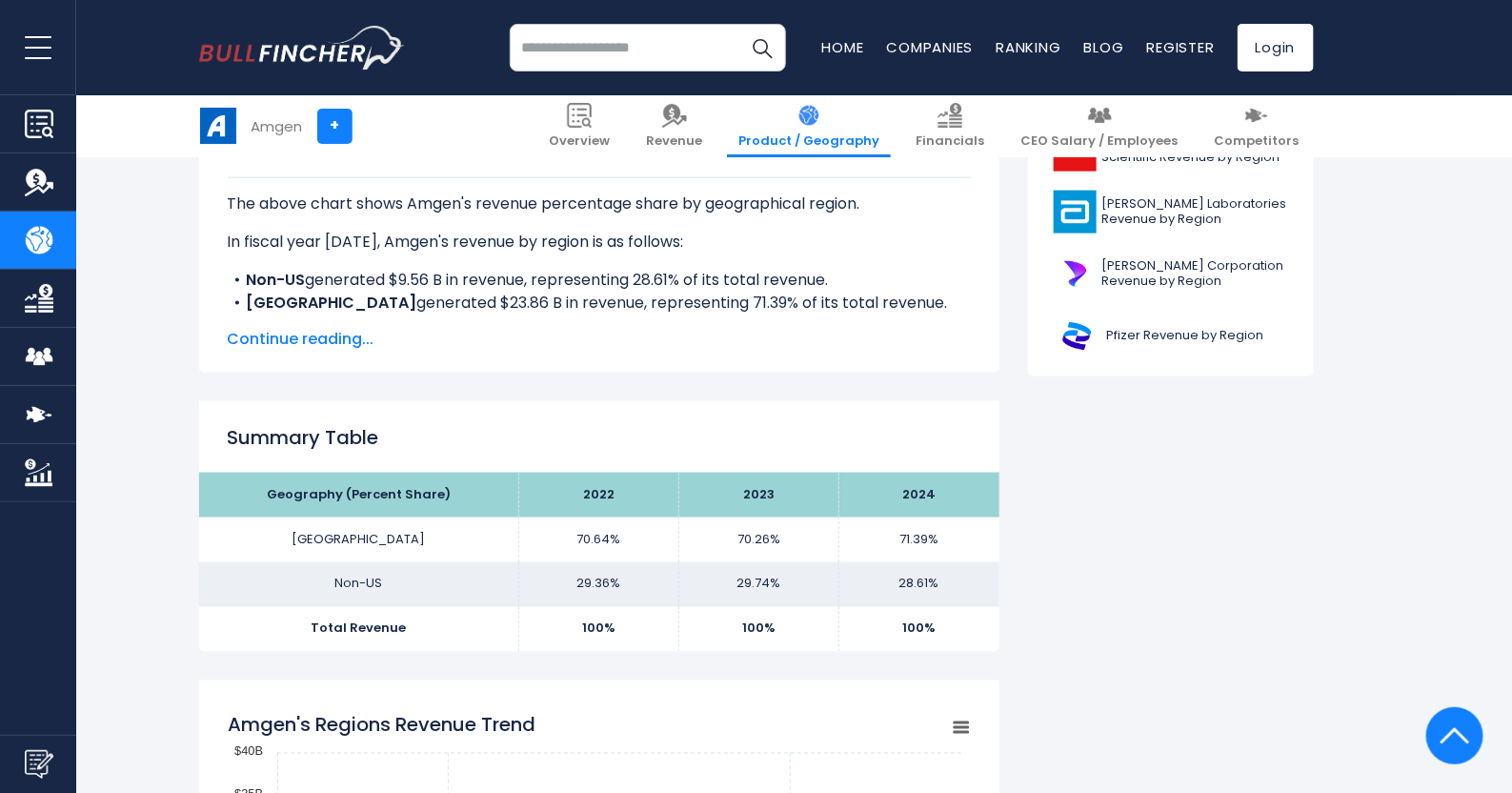 click on "Continue reading..." at bounding box center [599, 339] 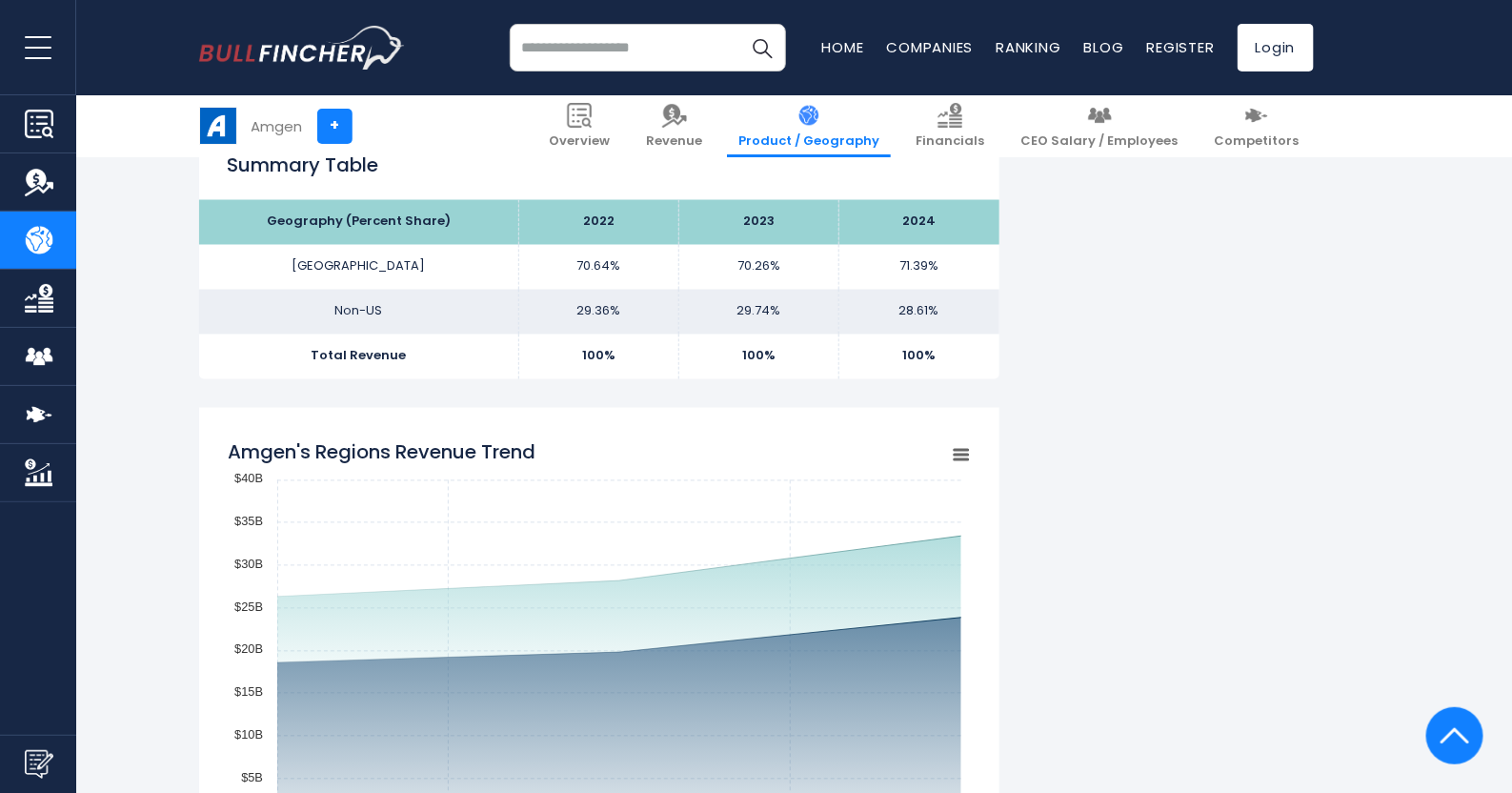scroll, scrollTop: 1430, scrollLeft: 0, axis: vertical 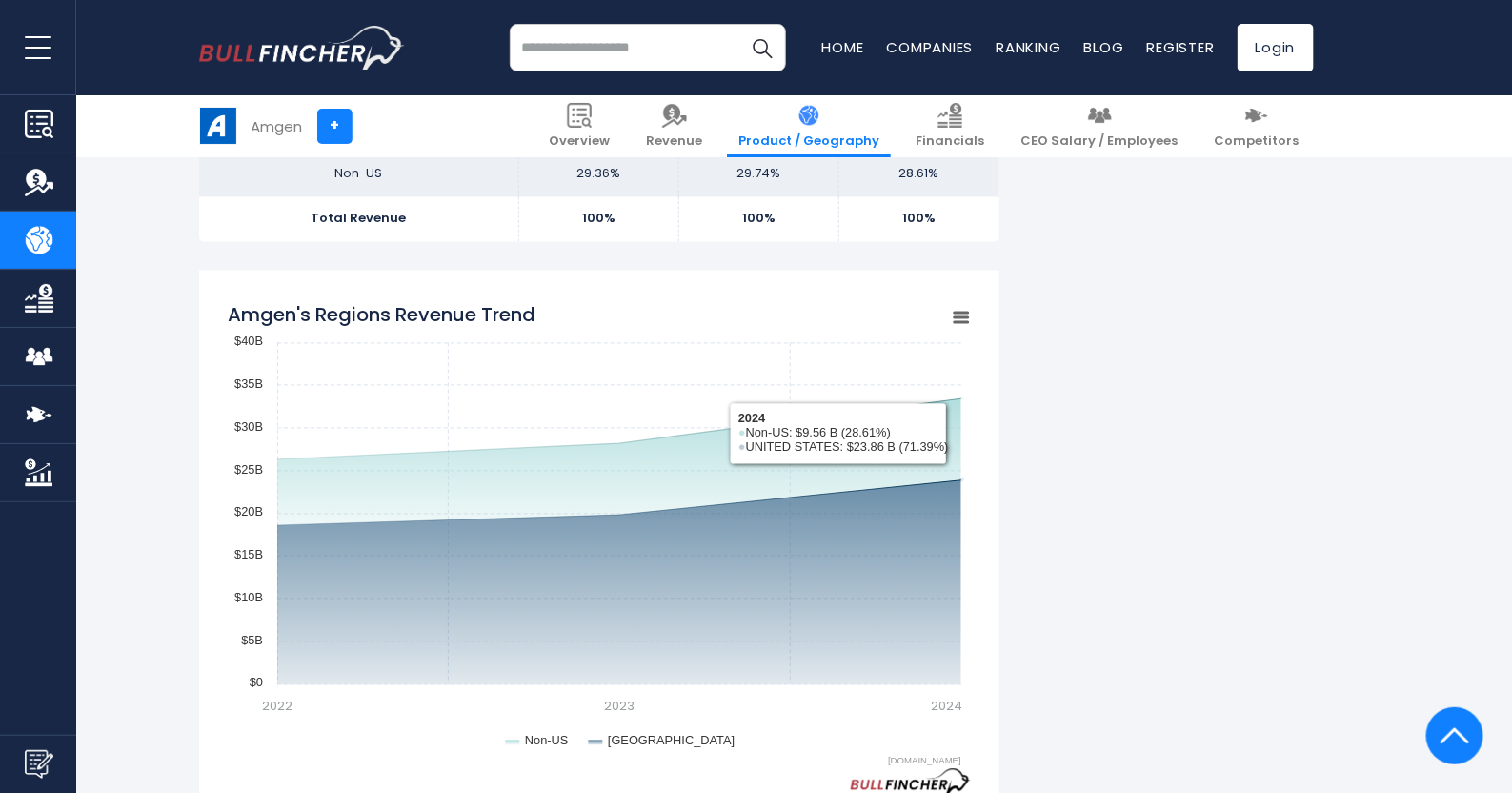 click 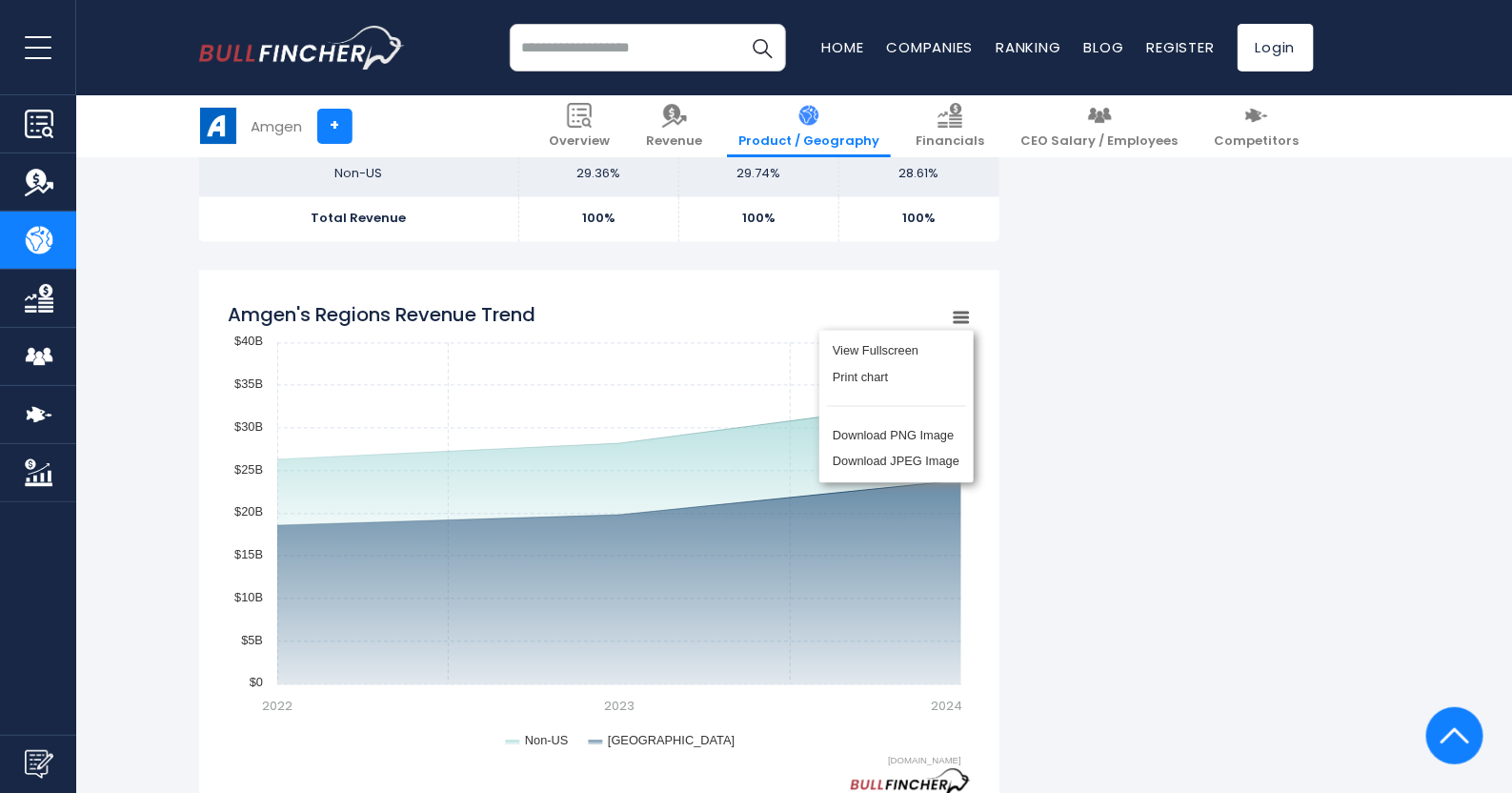 click on "View Fullscreen Print chart Download PNG Image Download JPEG Image" at bounding box center (897, 407) 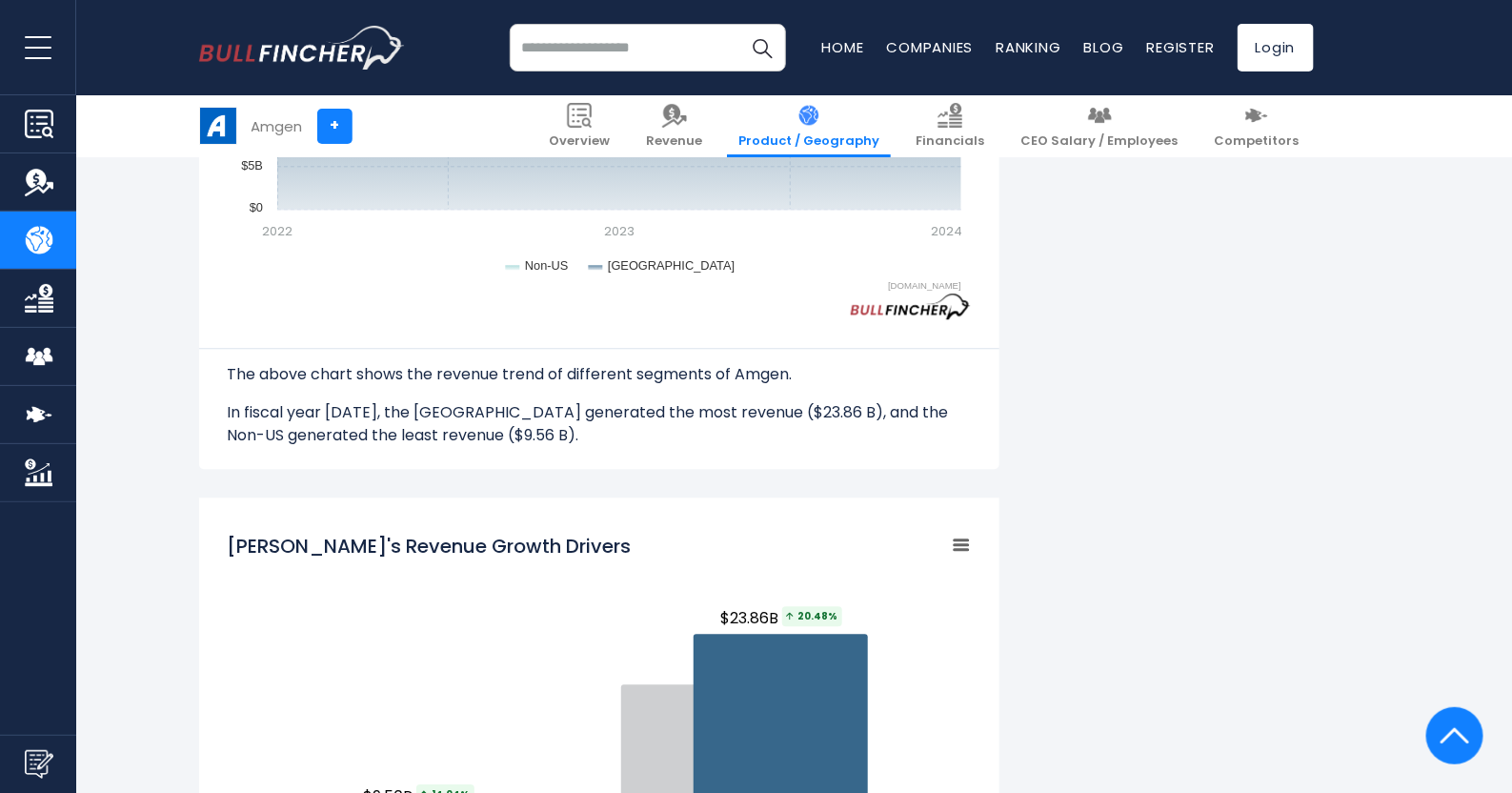 scroll, scrollTop: 2145, scrollLeft: 0, axis: vertical 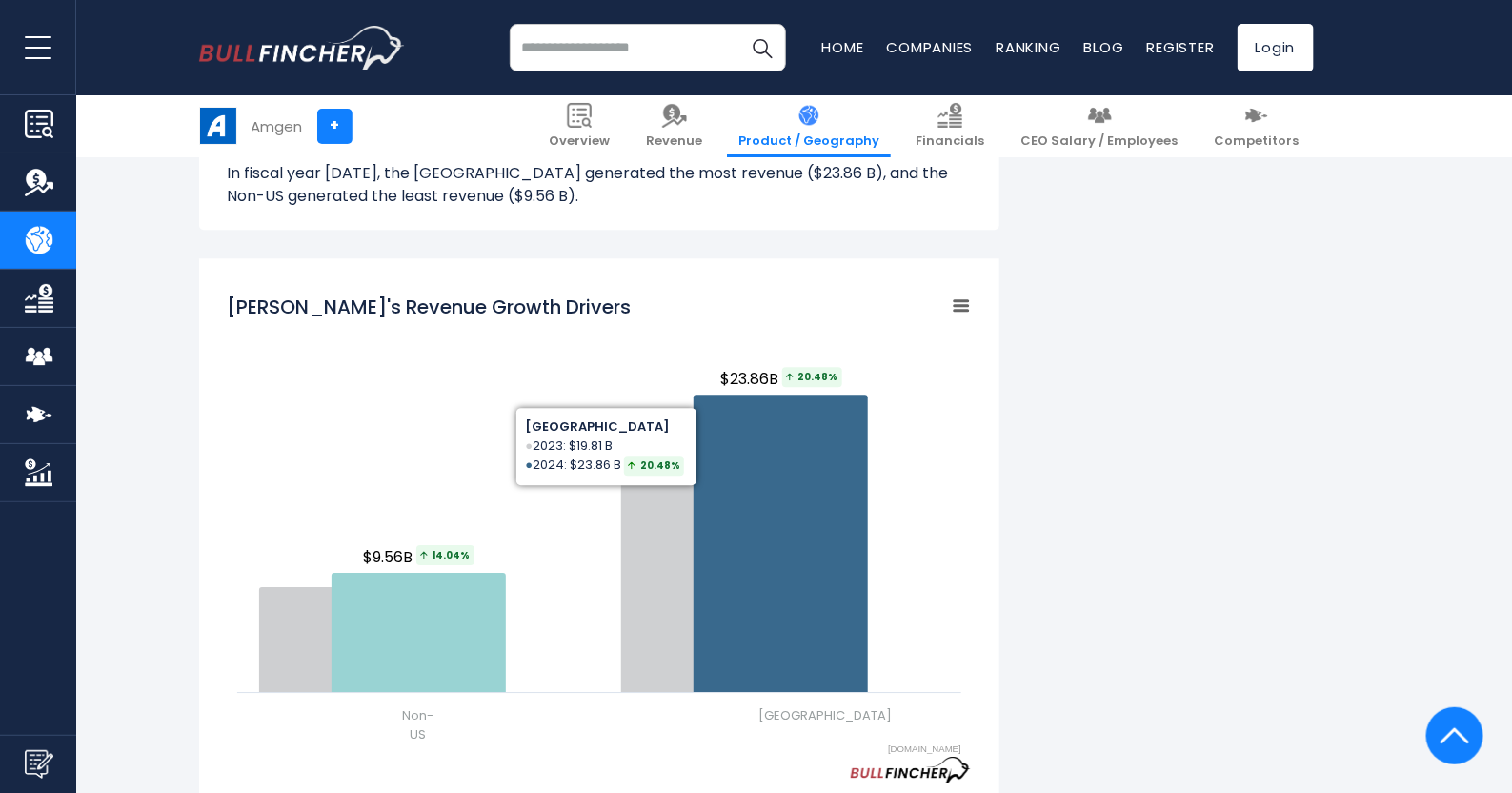 click 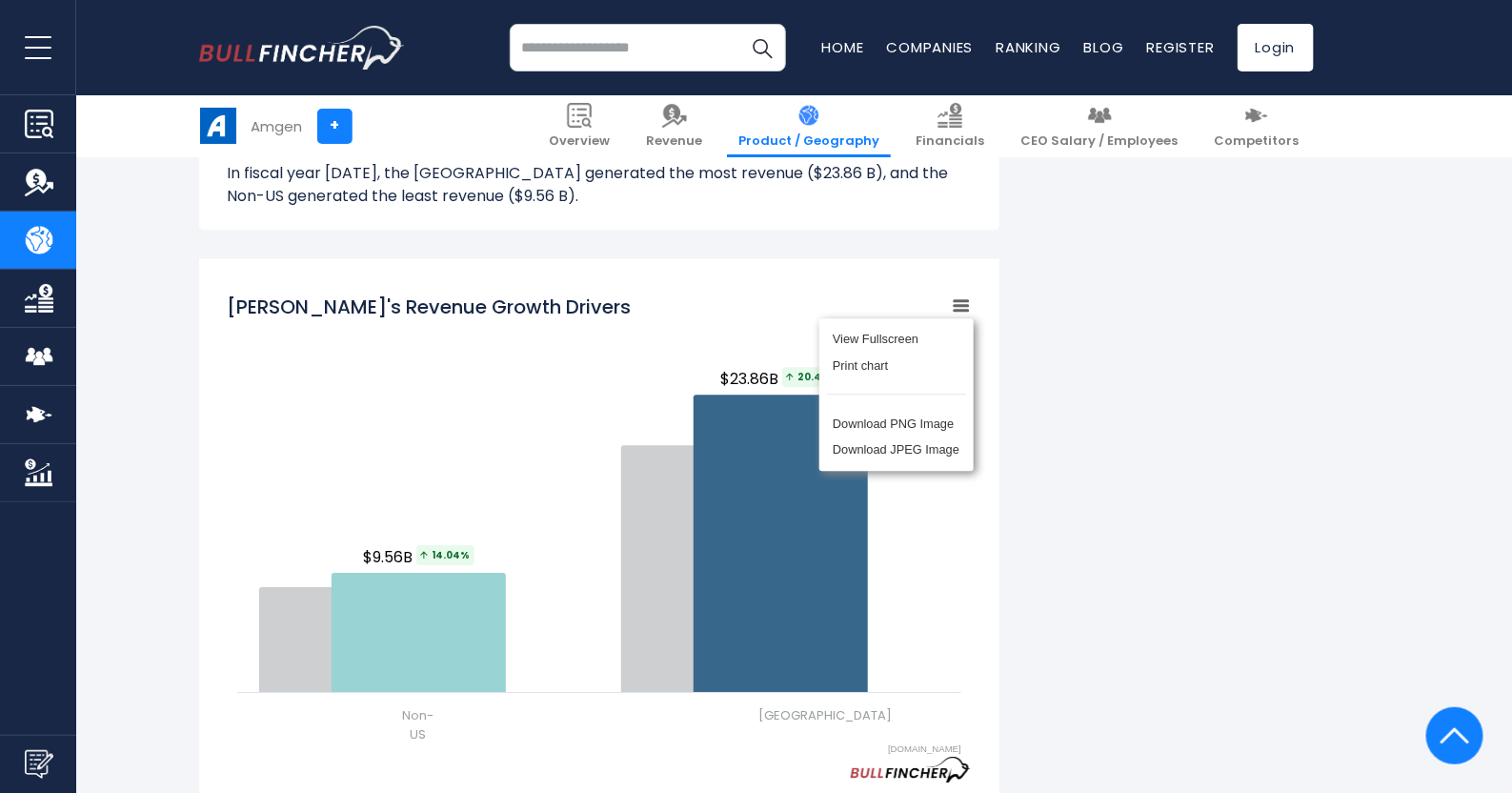 click on "Amgen's Revenue by Region
In fiscal year 2024,
Amgen's
revenue by geographical region are as follows:
Non-US:
$9.56 B
UNITED STATES:
$23.86 B
Learn more about Amgen’s" at bounding box center [756, 174] 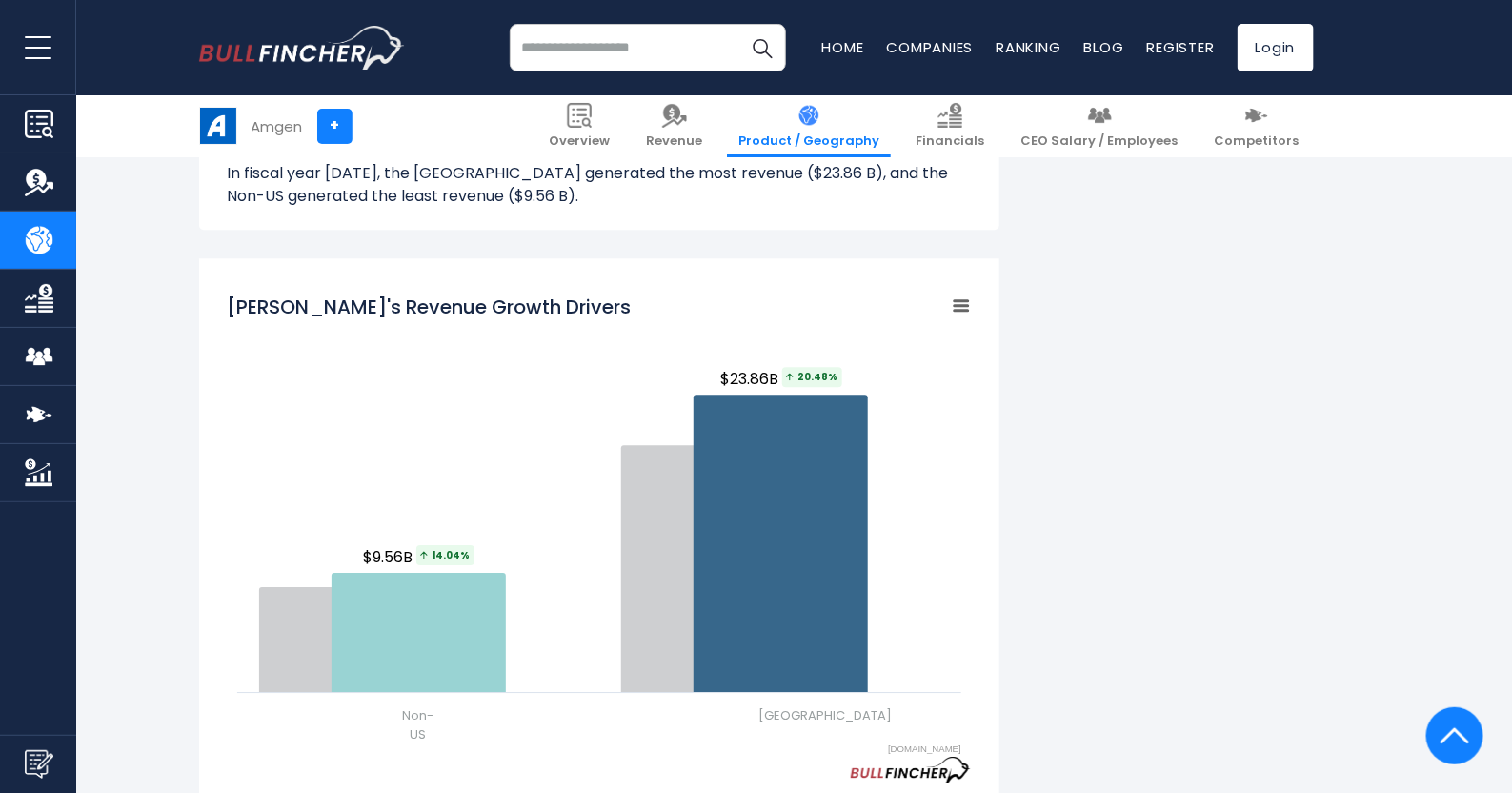 click 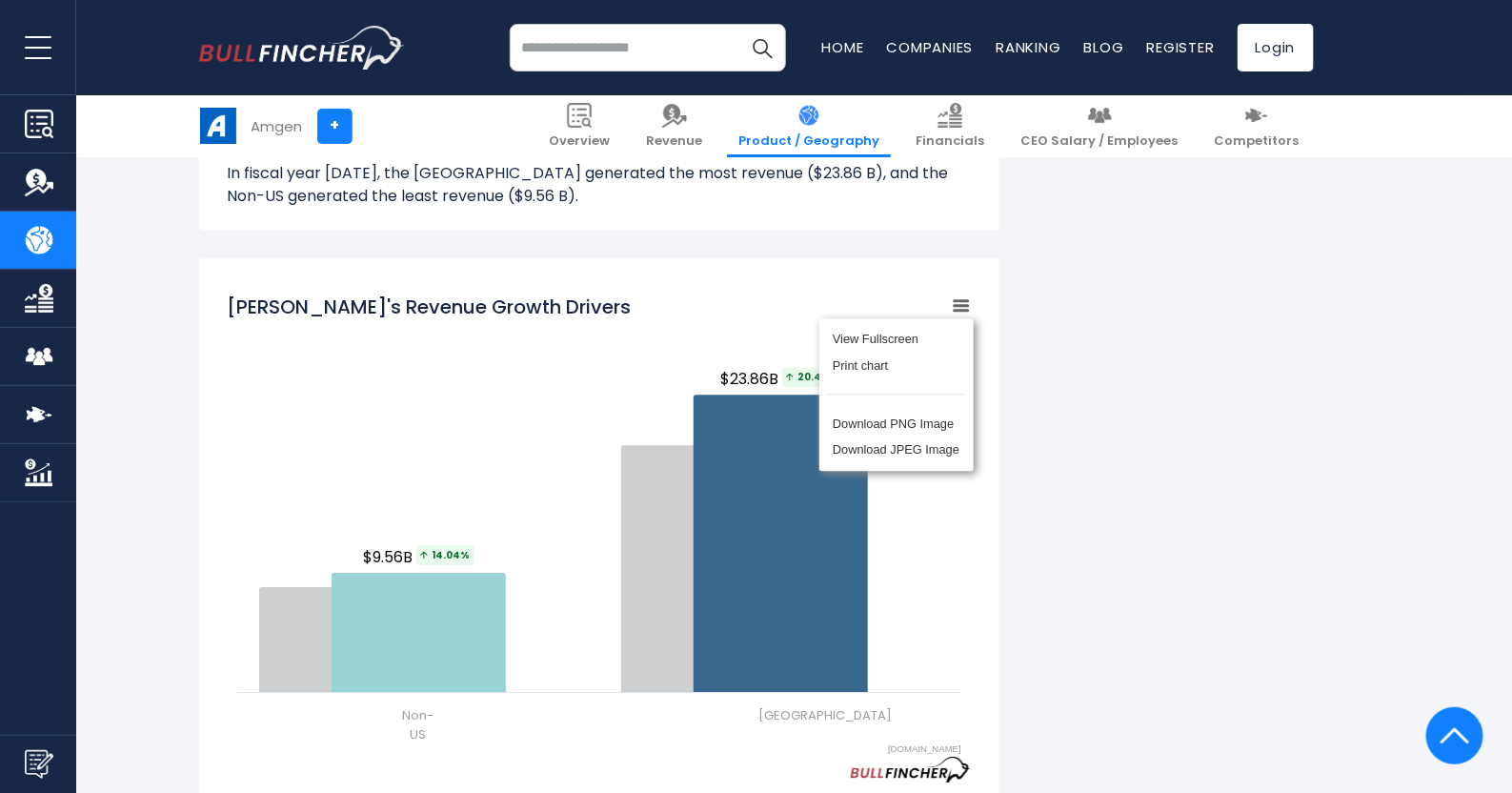 click on "View Fullscreen Print chart Download PNG Image Download JPEG Image" at bounding box center (897, 395) 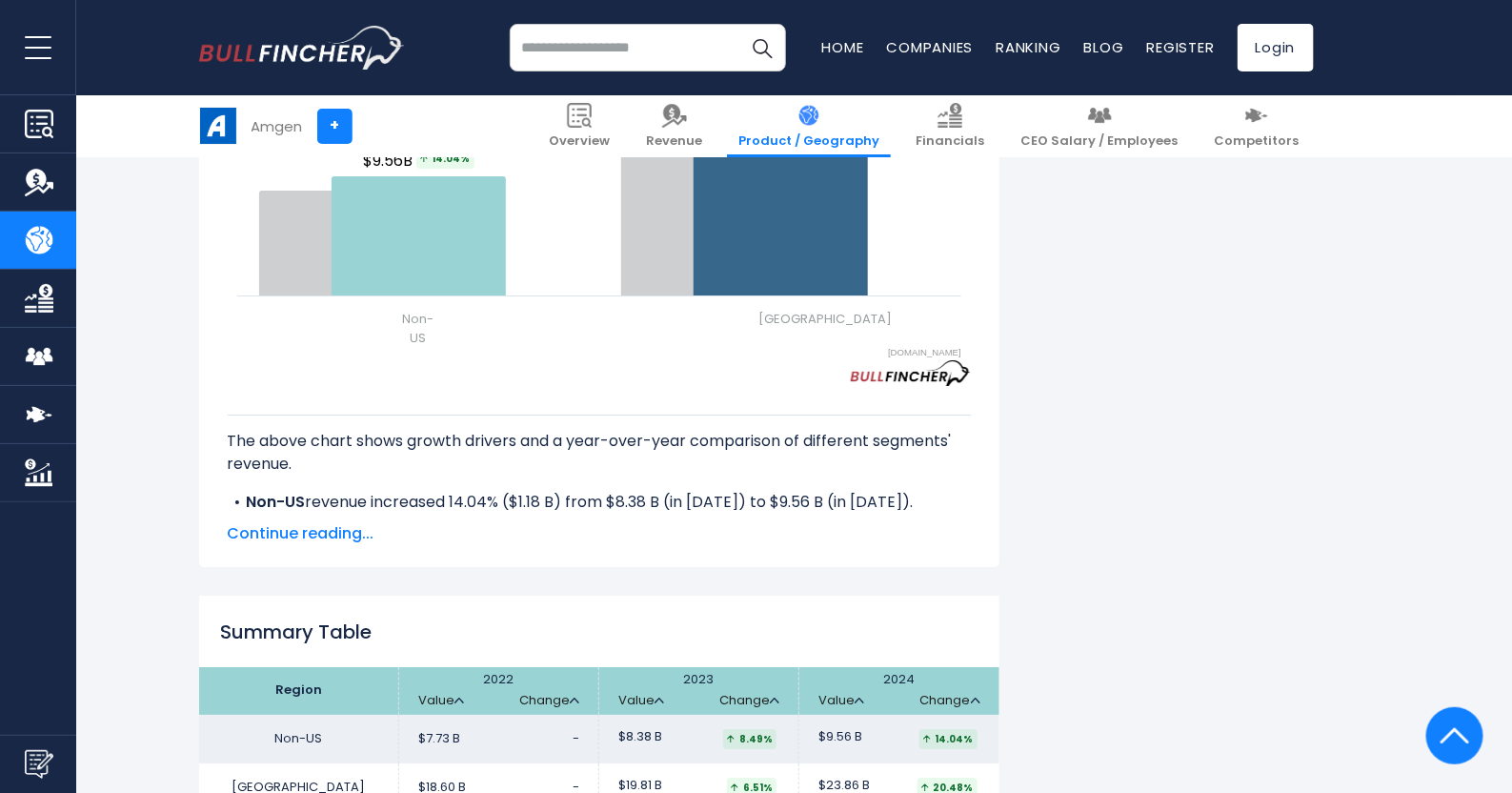 scroll, scrollTop: 2621, scrollLeft: 0, axis: vertical 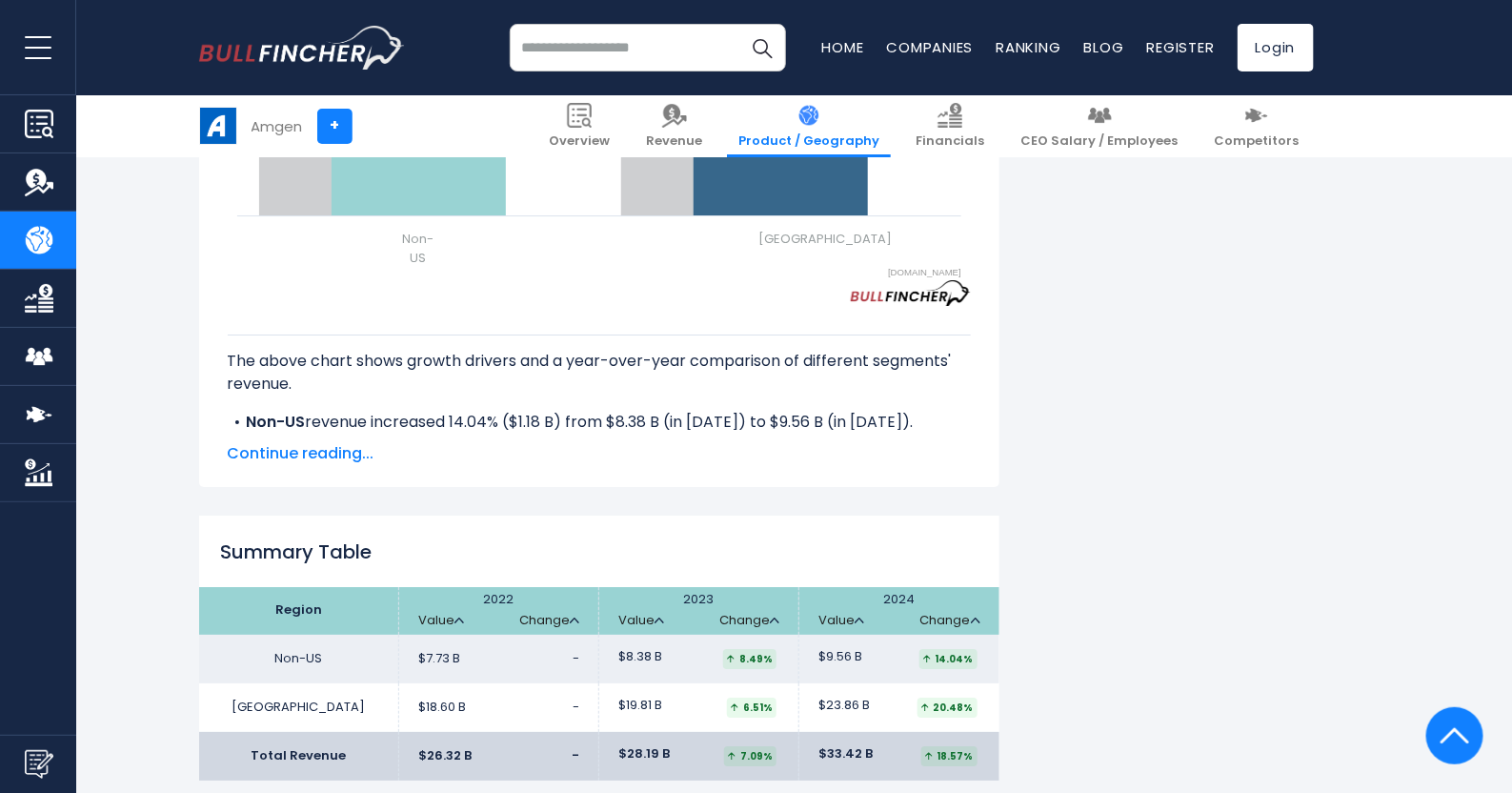 click on "Continue reading..." at bounding box center [599, 454] 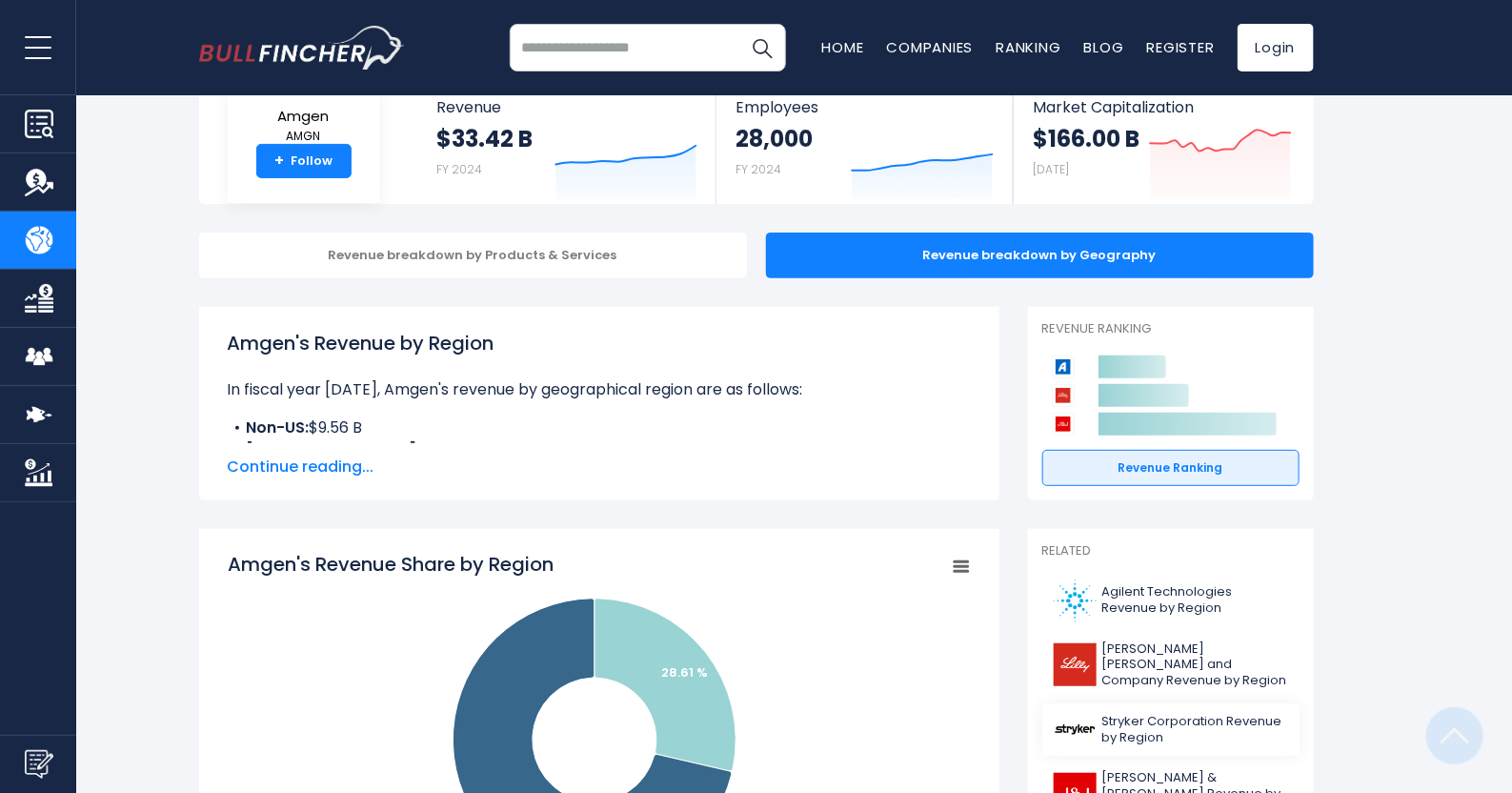 scroll, scrollTop: 118, scrollLeft: 0, axis: vertical 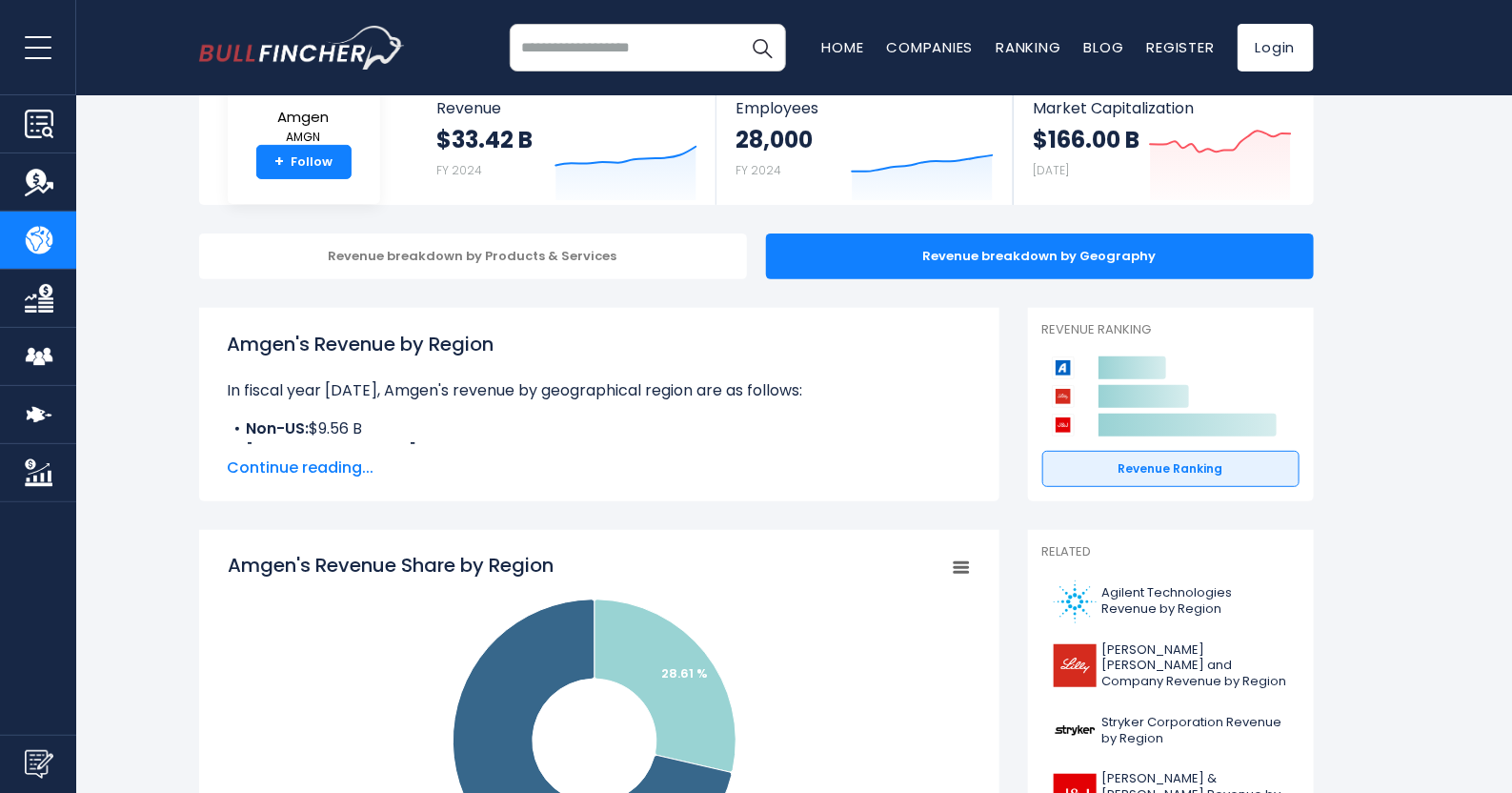 click on "Continue reading..." at bounding box center [599, 468] 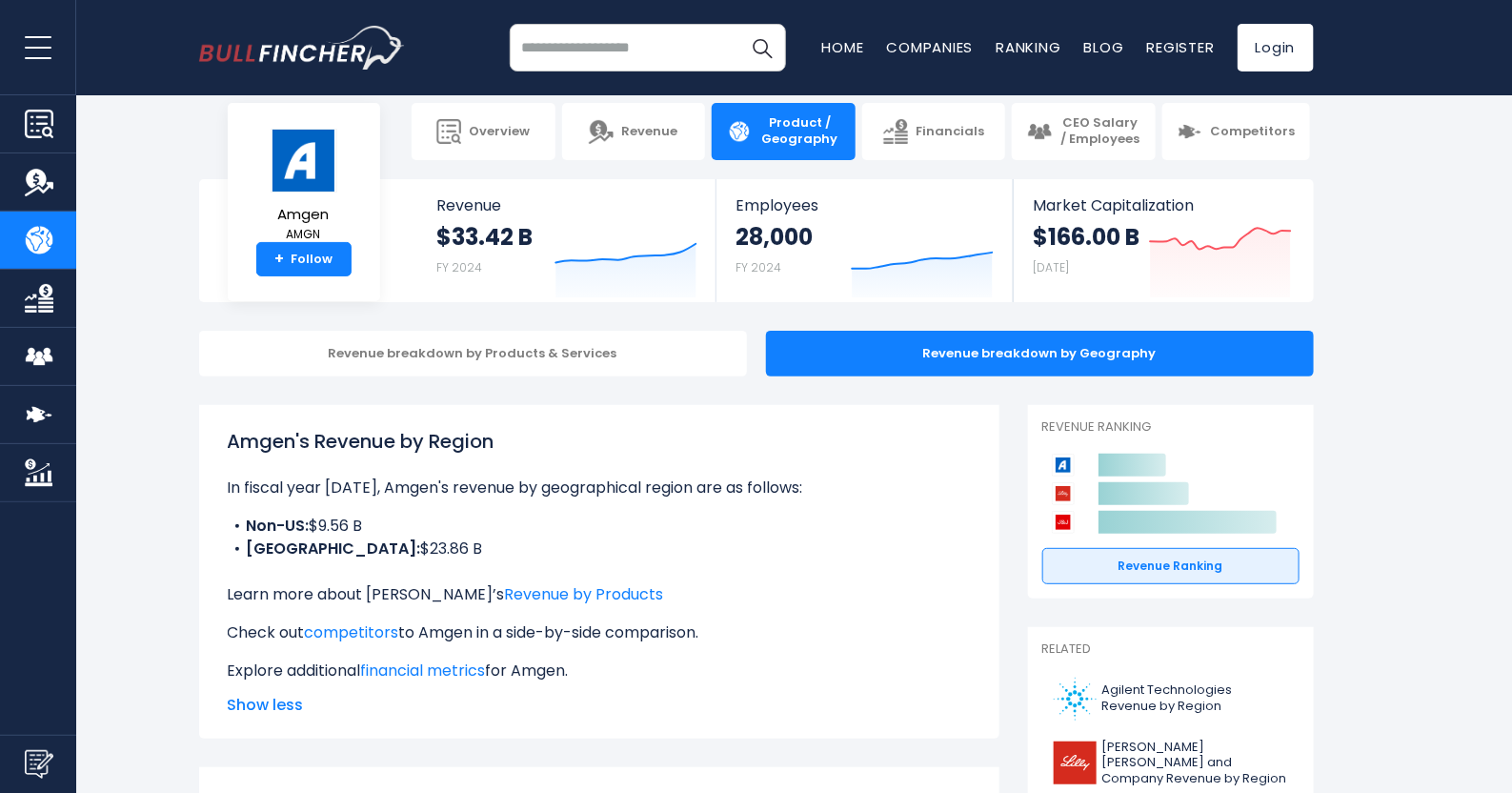scroll, scrollTop: 0, scrollLeft: 0, axis: both 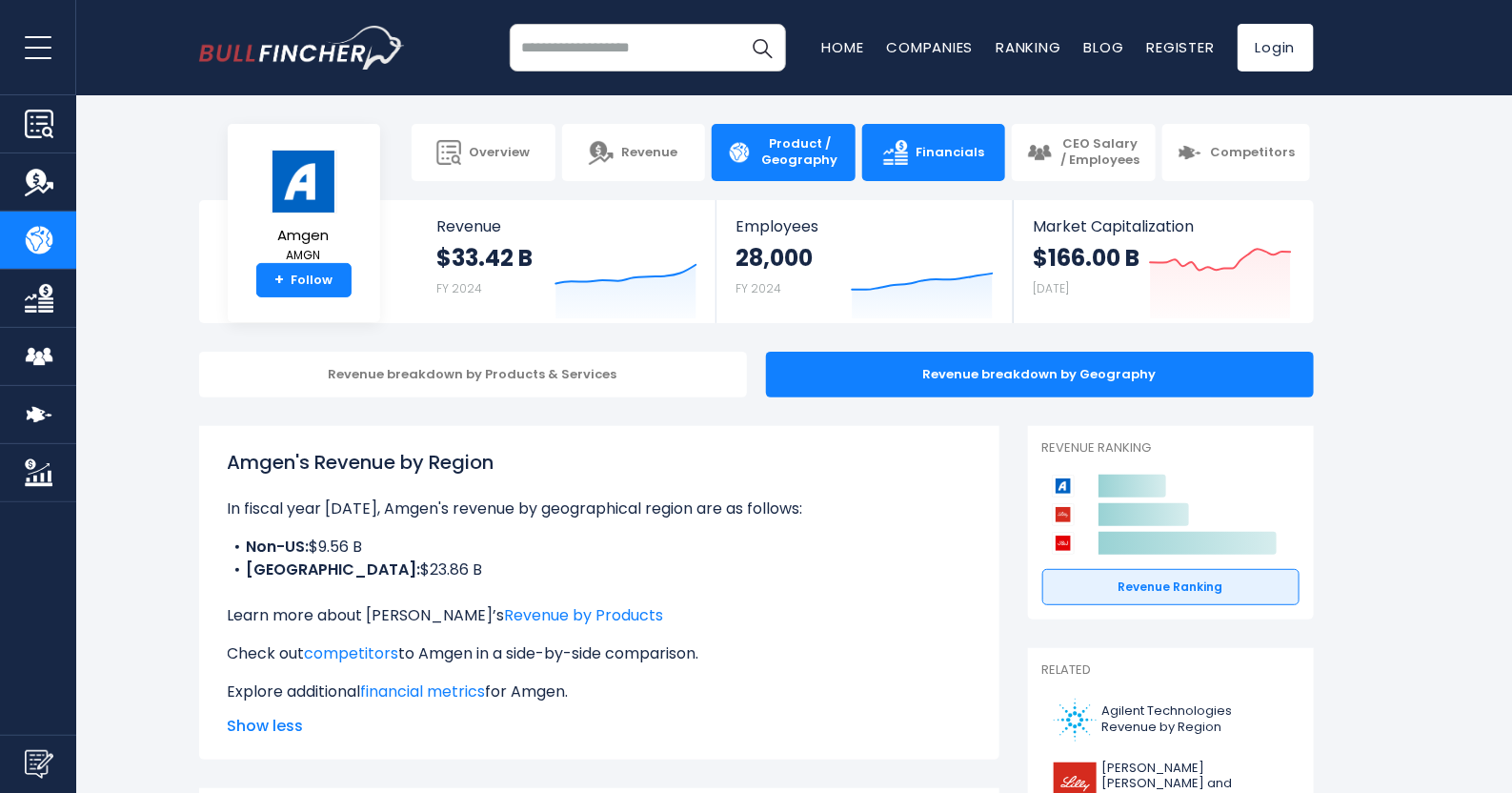 click on "Financials" at bounding box center [950, 152] 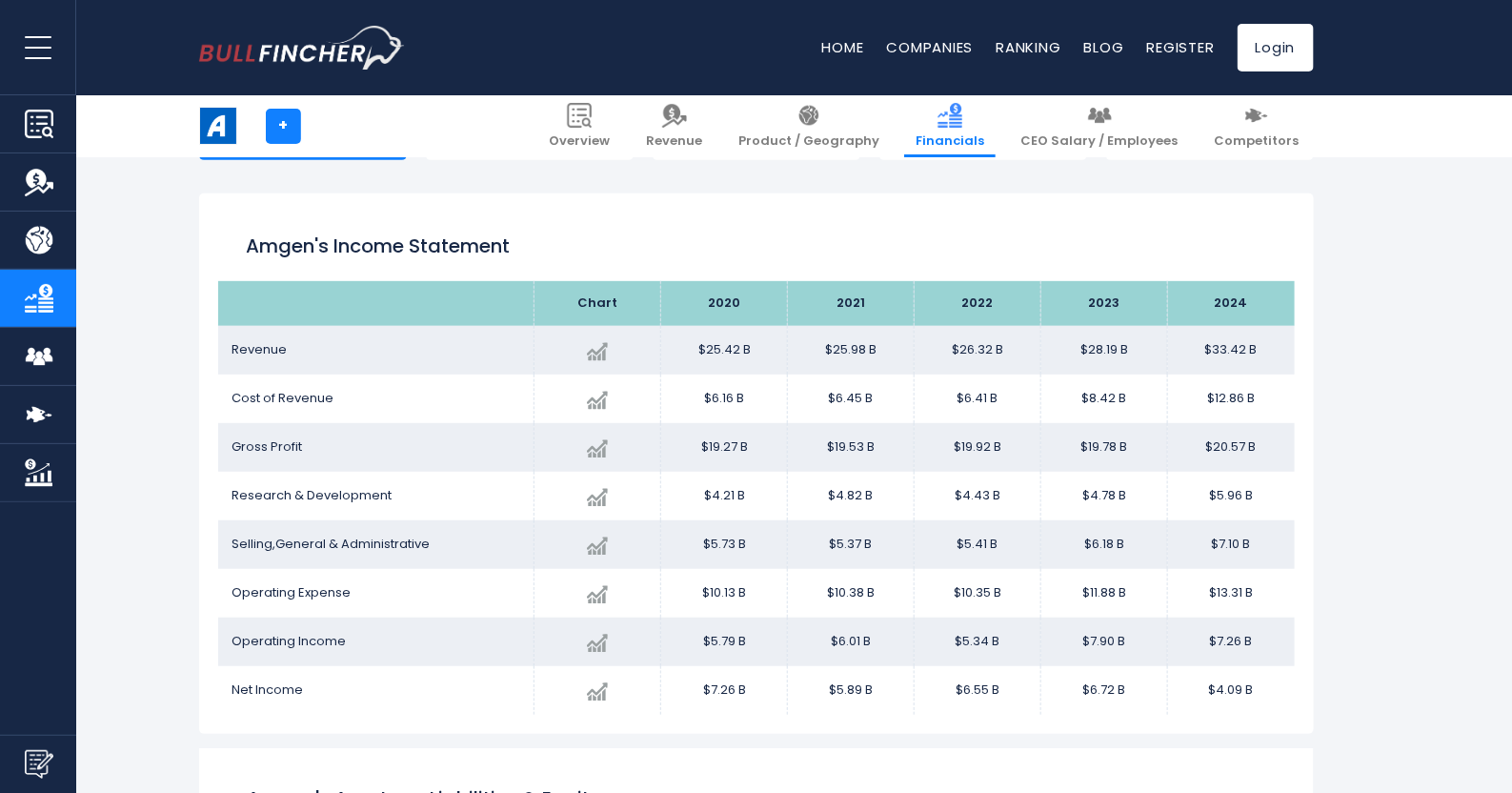 scroll, scrollTop: 237, scrollLeft: 0, axis: vertical 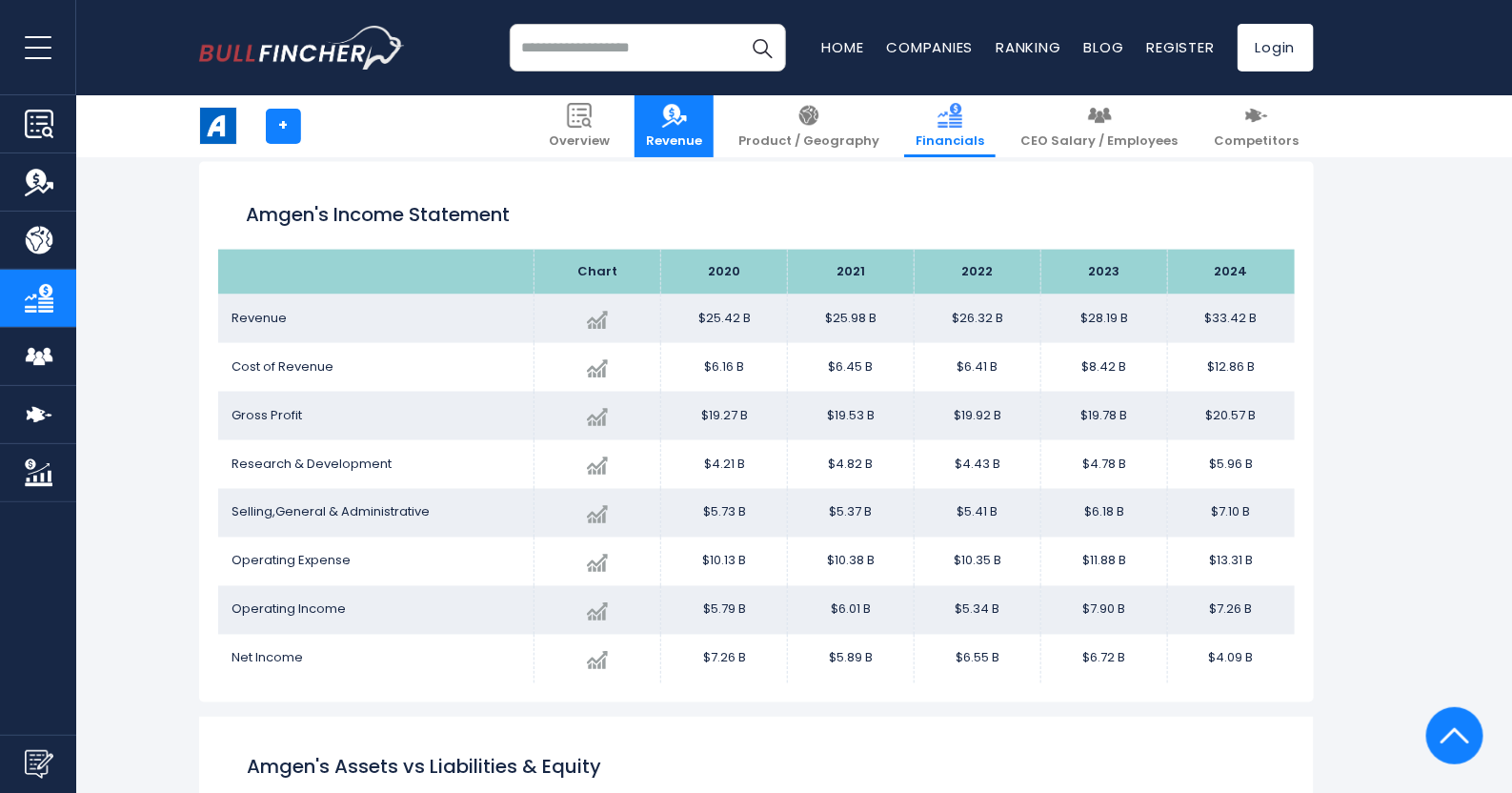 click on "Revenue" at bounding box center [674, 126] 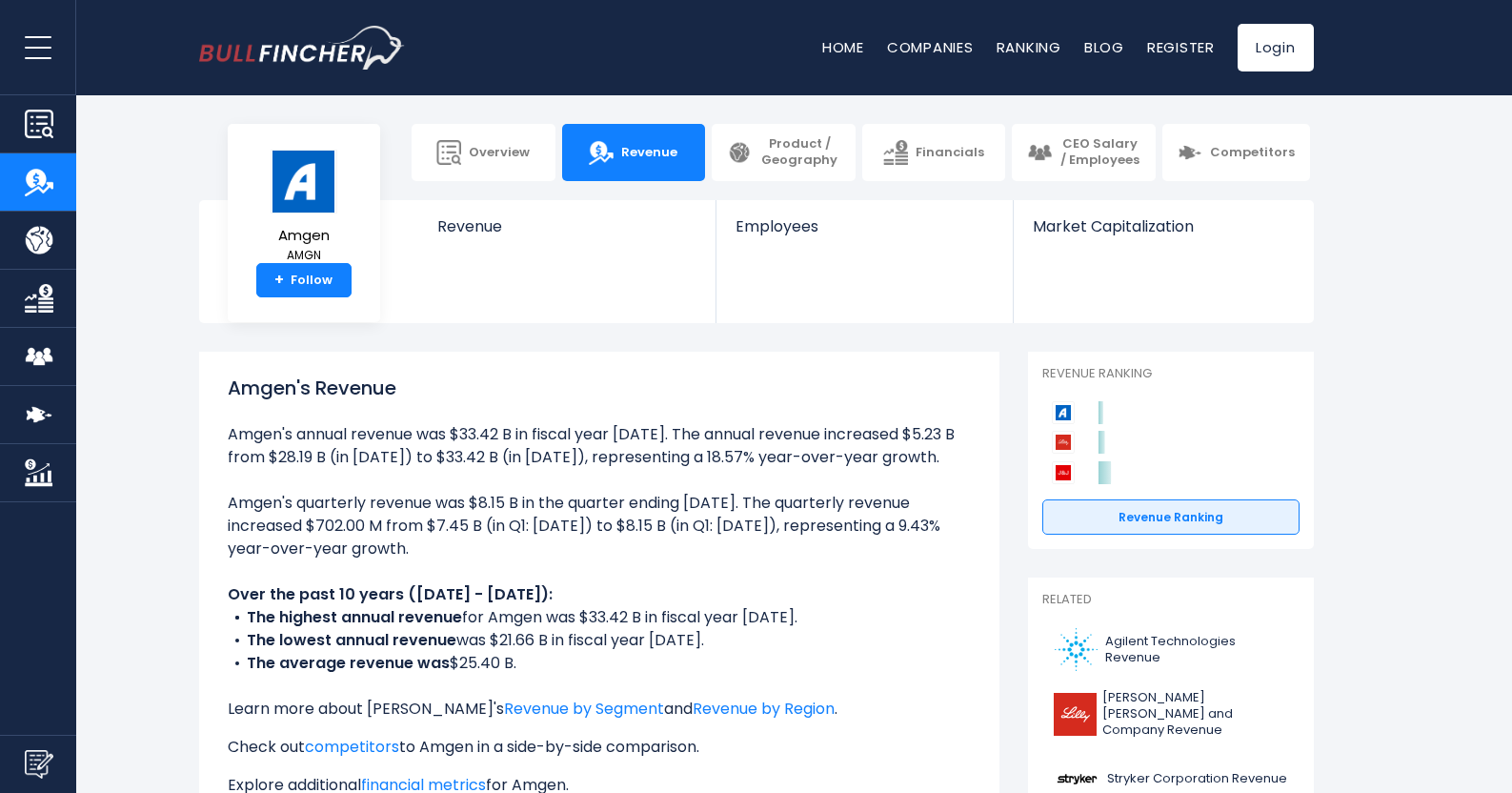 click on "Competitors" at bounding box center (1252, 152) 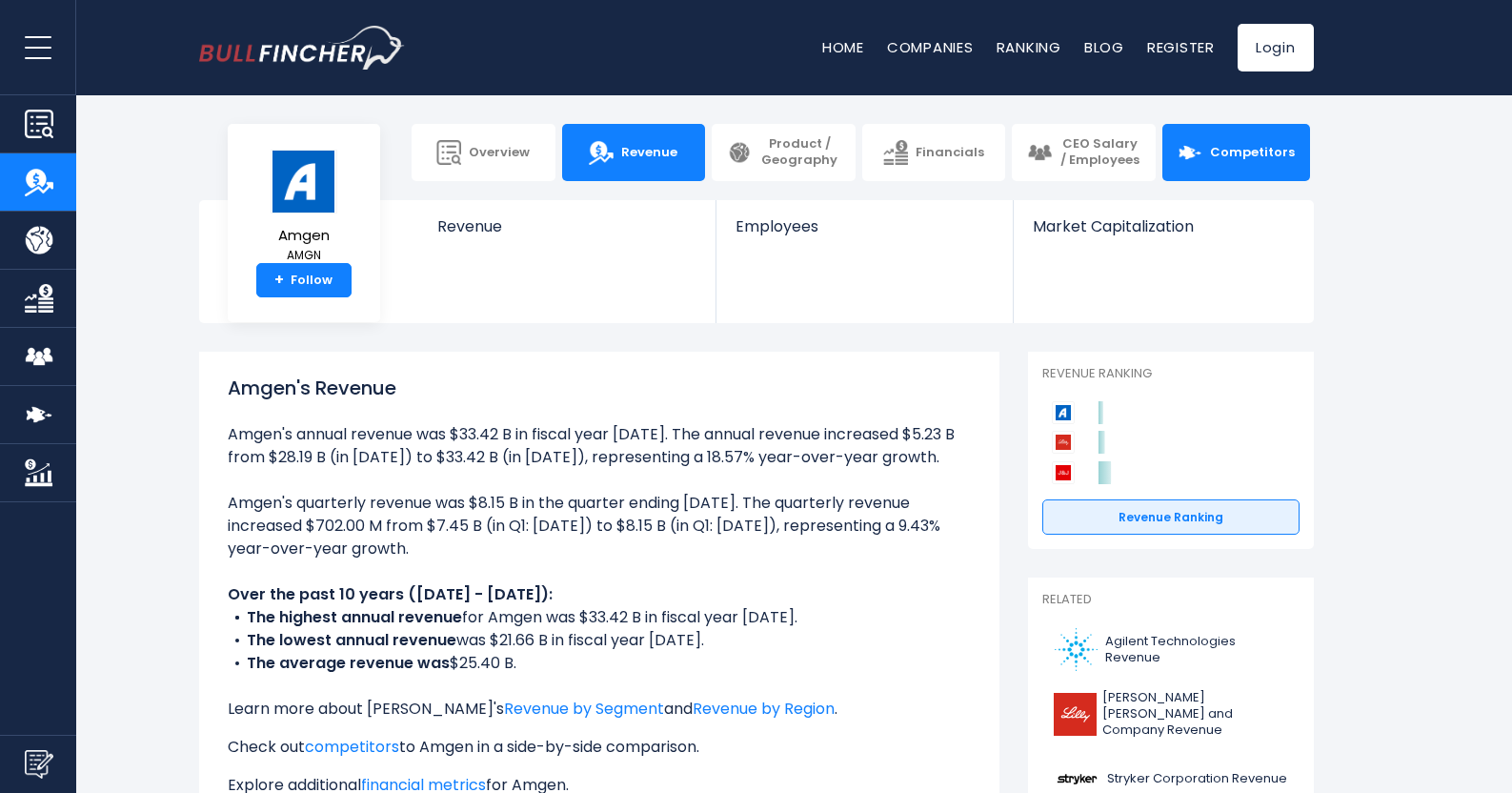 scroll, scrollTop: 0, scrollLeft: 0, axis: both 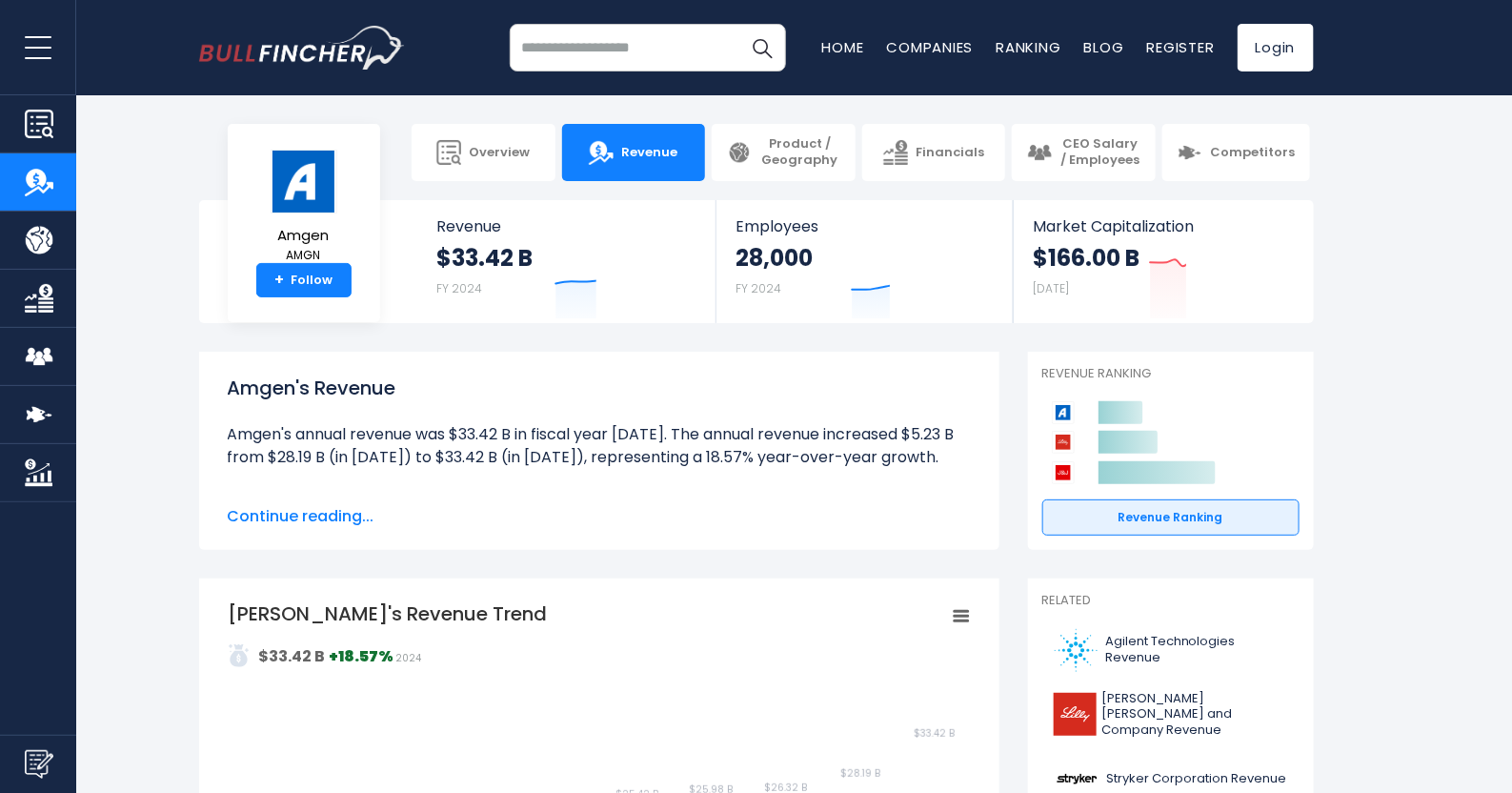 click on "Competitors" at bounding box center (1252, 152) 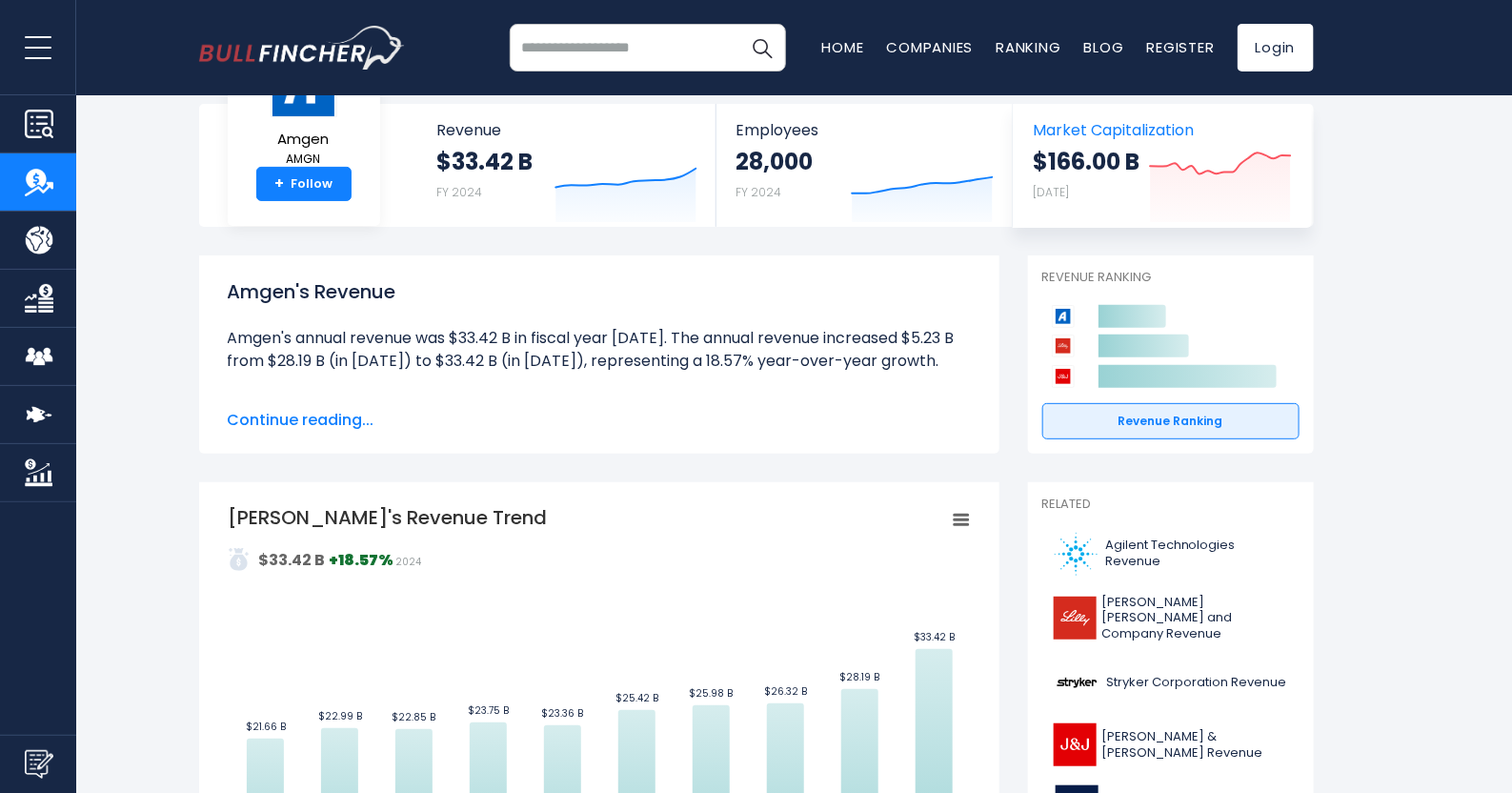 scroll, scrollTop: 118, scrollLeft: 0, axis: vertical 